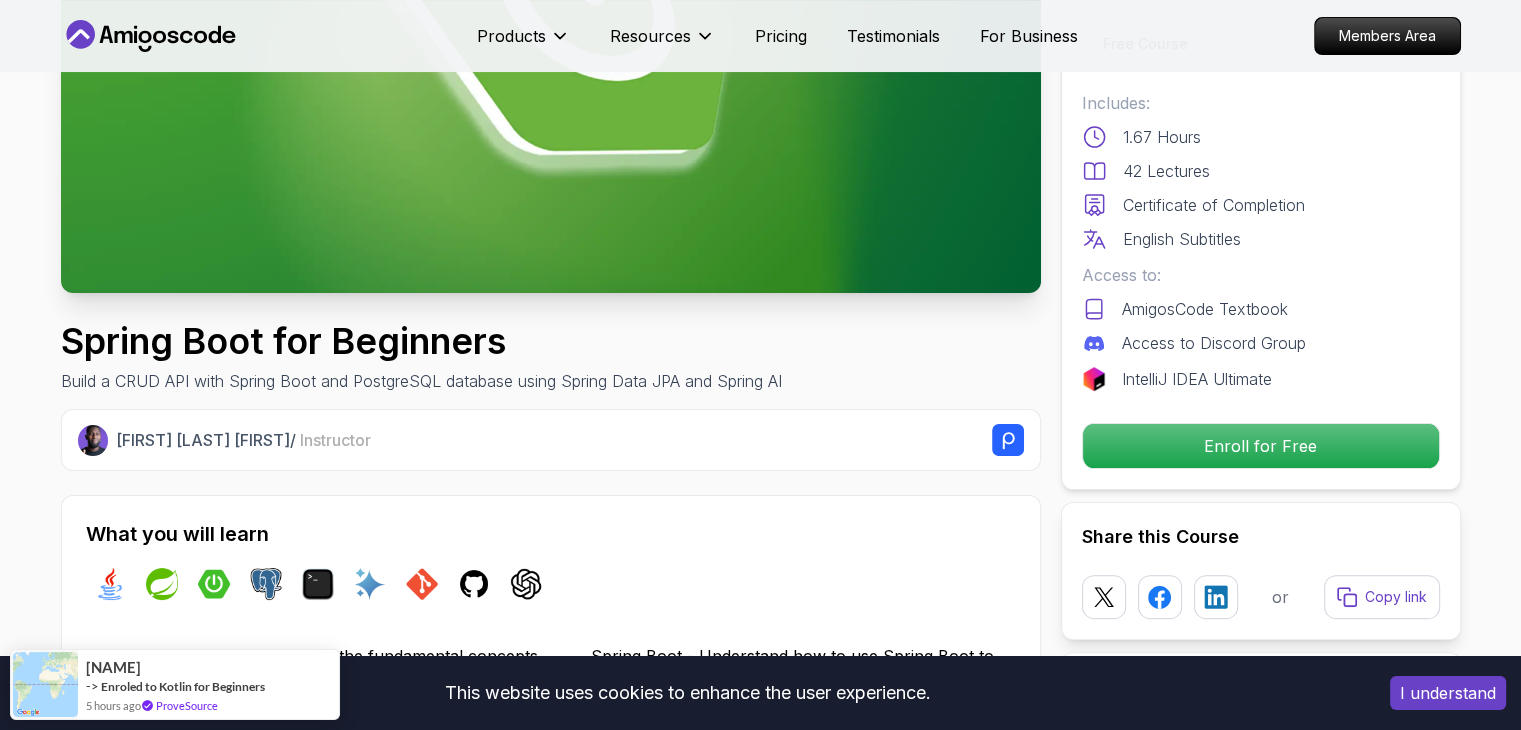 scroll, scrollTop: 0, scrollLeft: 0, axis: both 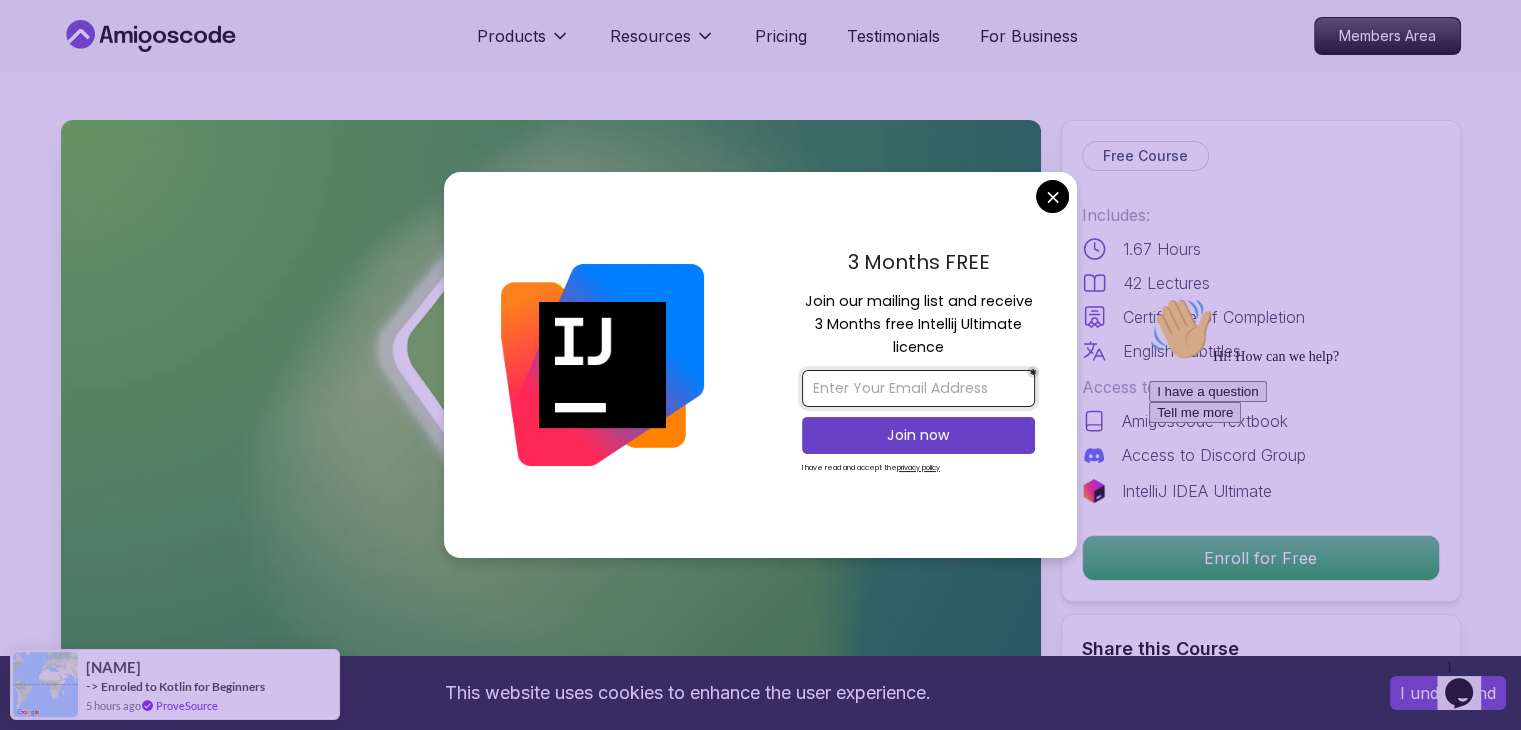 click at bounding box center [918, 388] 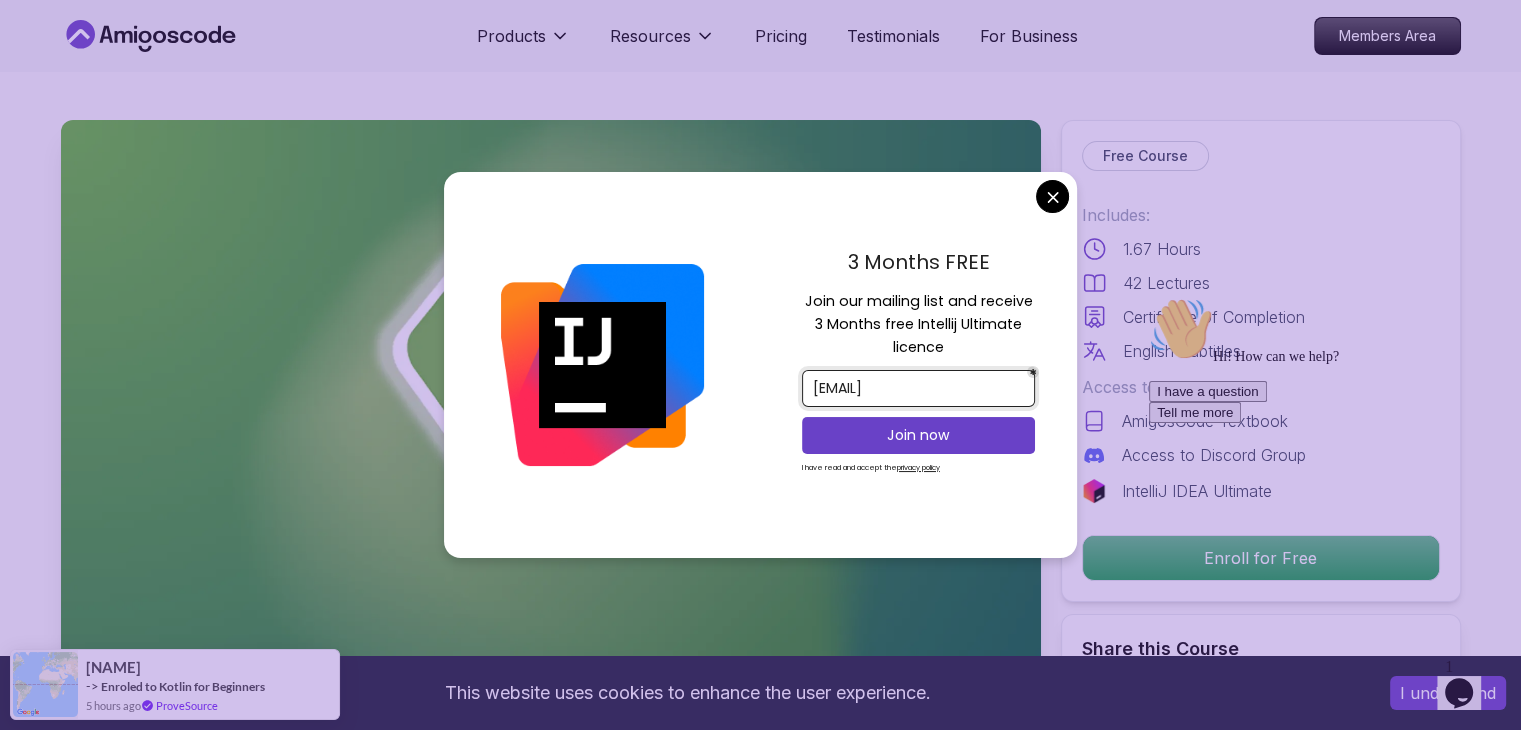 click on "Join now" at bounding box center [918, 435] 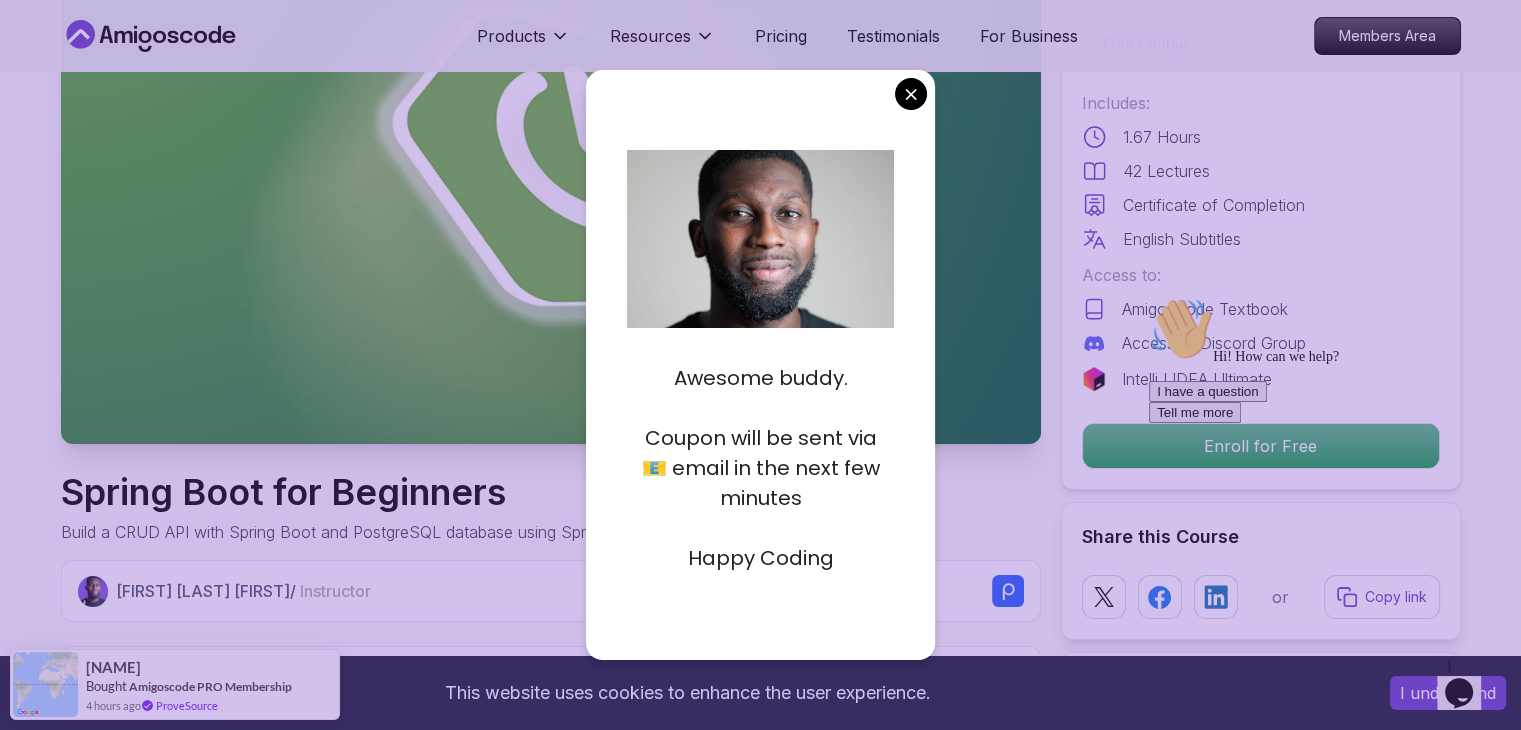 scroll, scrollTop: 228, scrollLeft: 0, axis: vertical 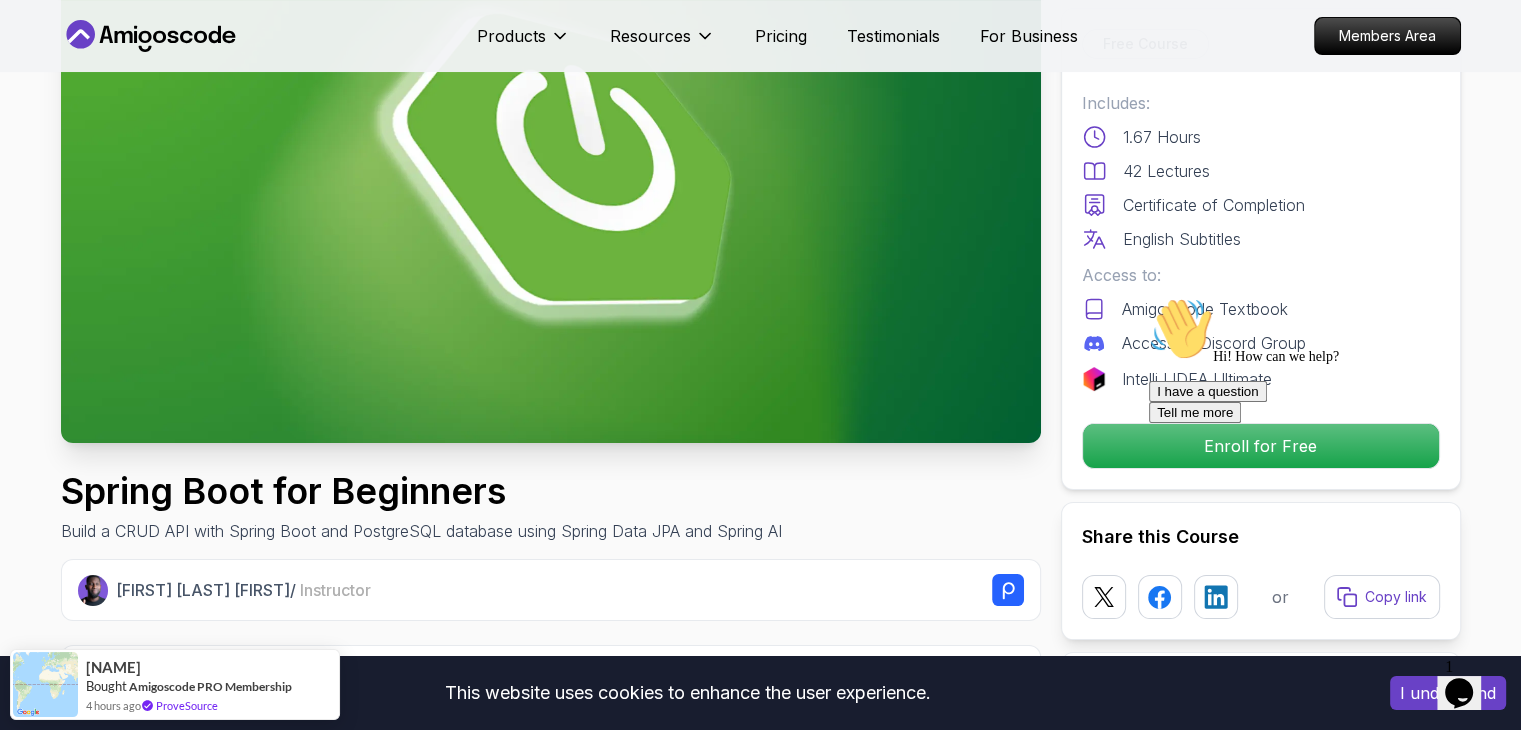 click on "This website uses cookies to enhance the user experience. I understand Products Resources Pricing Testimonials For Business Members Area Products Resources Pricing Testimonials For Business Members Area Spring Boot for Beginners Build a CRUD API with Spring Boot and PostgreSQL database using Spring Data JPA and Spring AI [FIRST] [LAST]  /   Instructor Free Course Includes: 1.67 Hours 42 Lectures Certificate of Completion English Subtitles Access to: AmigosCode Textbook Access to Discord Group IntelliJ IDEA Ultimate Enroll for Free Share this Course or Copy link Got a Team of 5 or More? With one subscription, give your entire team access to all courses and features. Check our Business Plan [FIRST] [LAST]  /   Instructor What you will learn java spring spring-boot postgres terminal ai git github chatgpt The Basics of Spring - Learn the fundamental concepts and features of the Spring framework. Spring Boot - Understand how to use Spring Boot to simplify the development of Spring applications." at bounding box center [760, 4830] 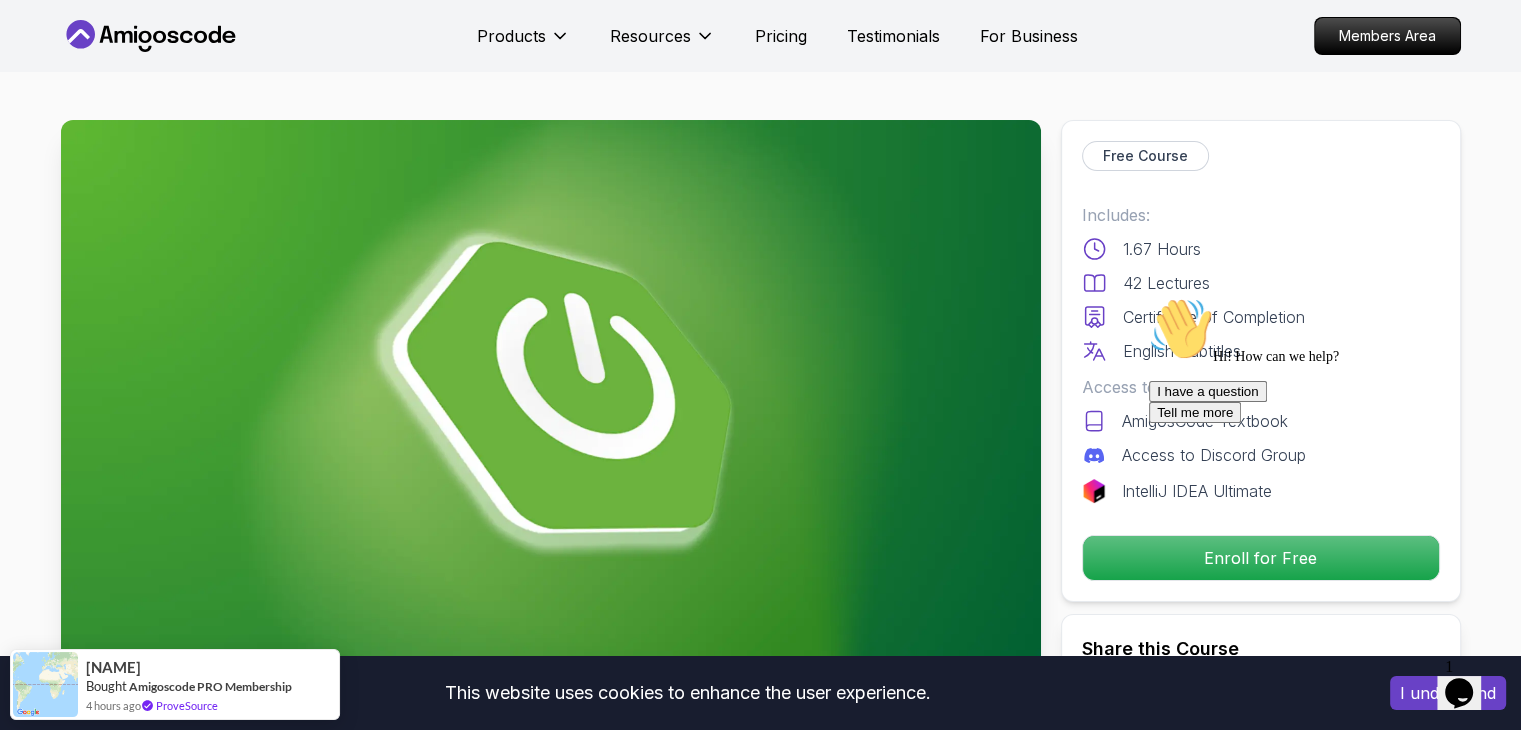 click on "Products Resources Pricing Testimonials For Business Members Area" at bounding box center (761, 36) 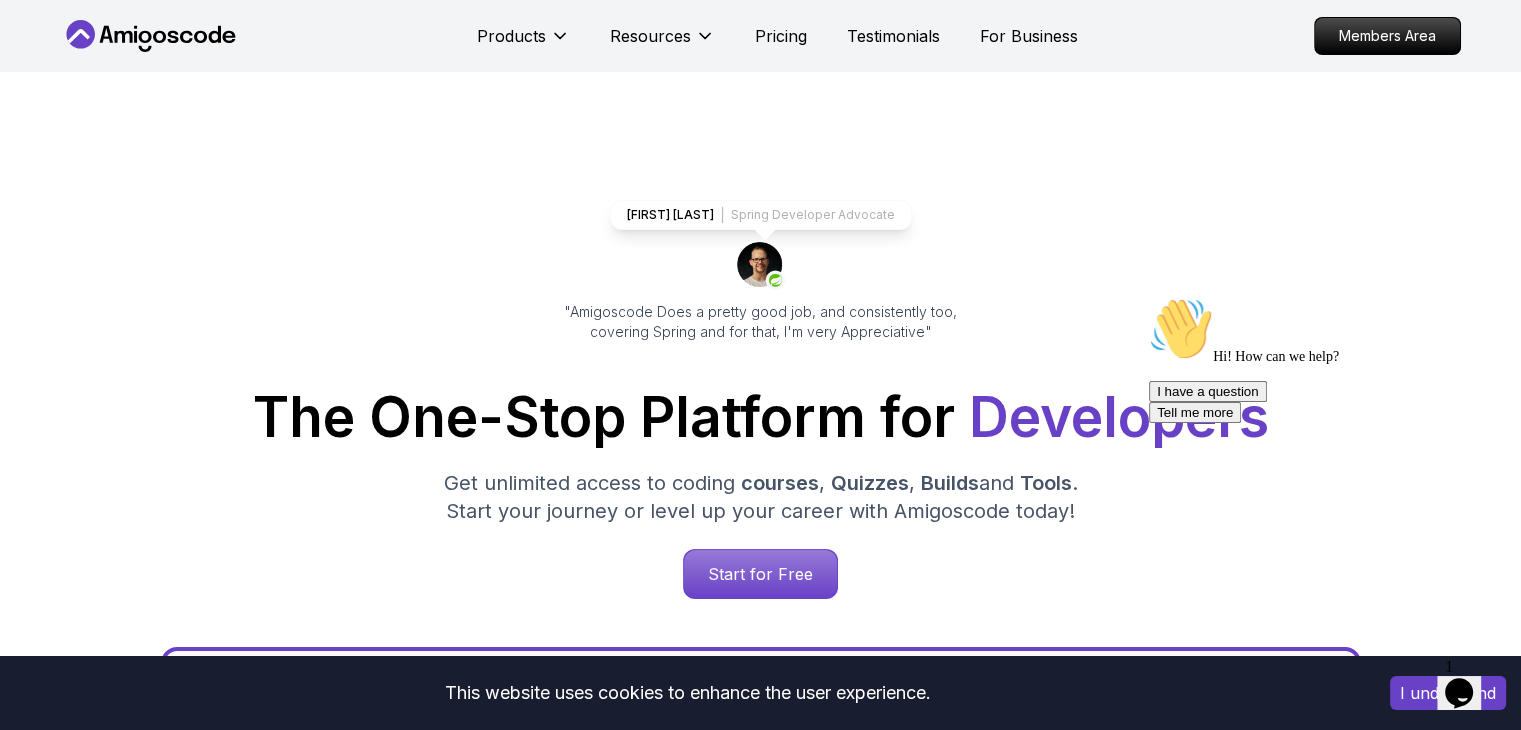 scroll, scrollTop: 116, scrollLeft: 0, axis: vertical 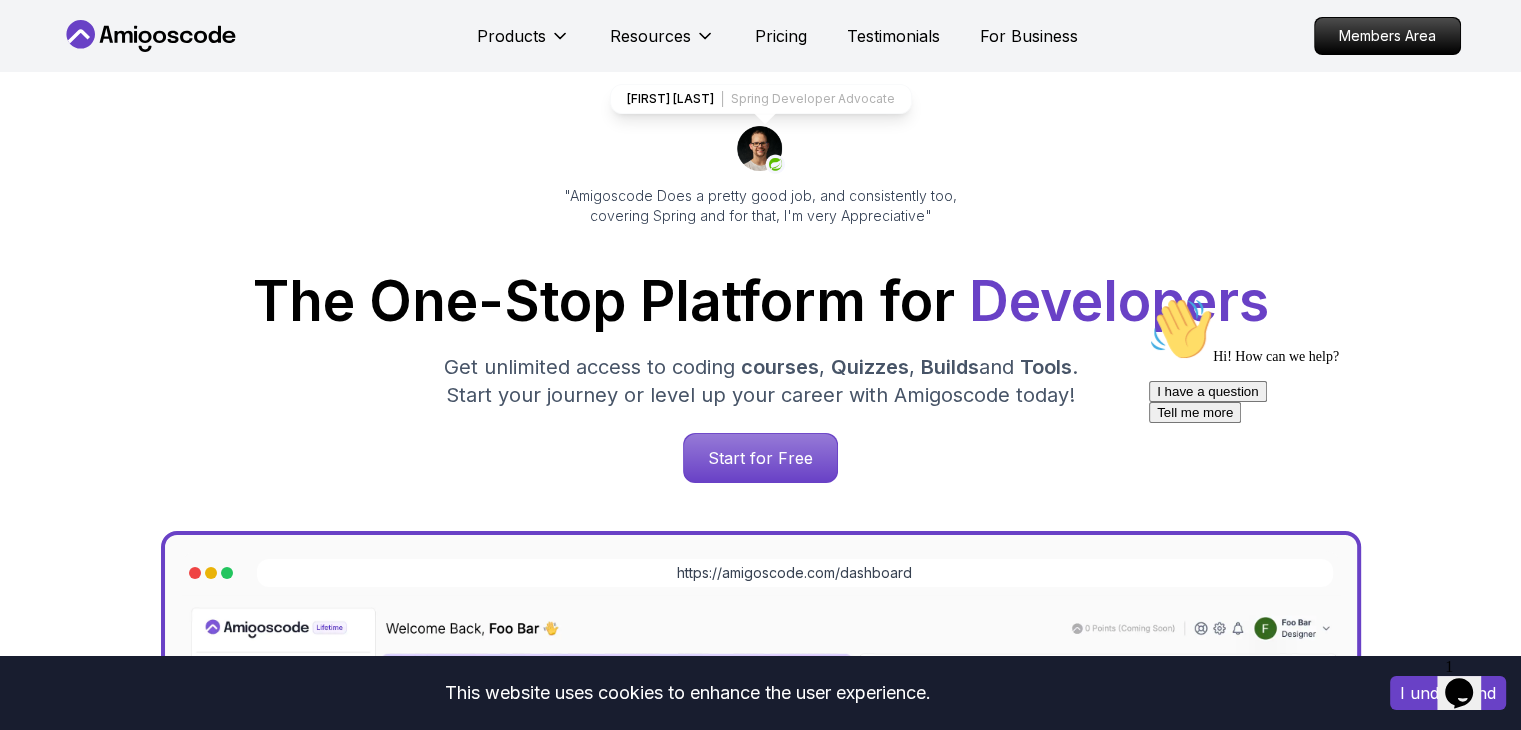 click on "courses" at bounding box center [780, 367] 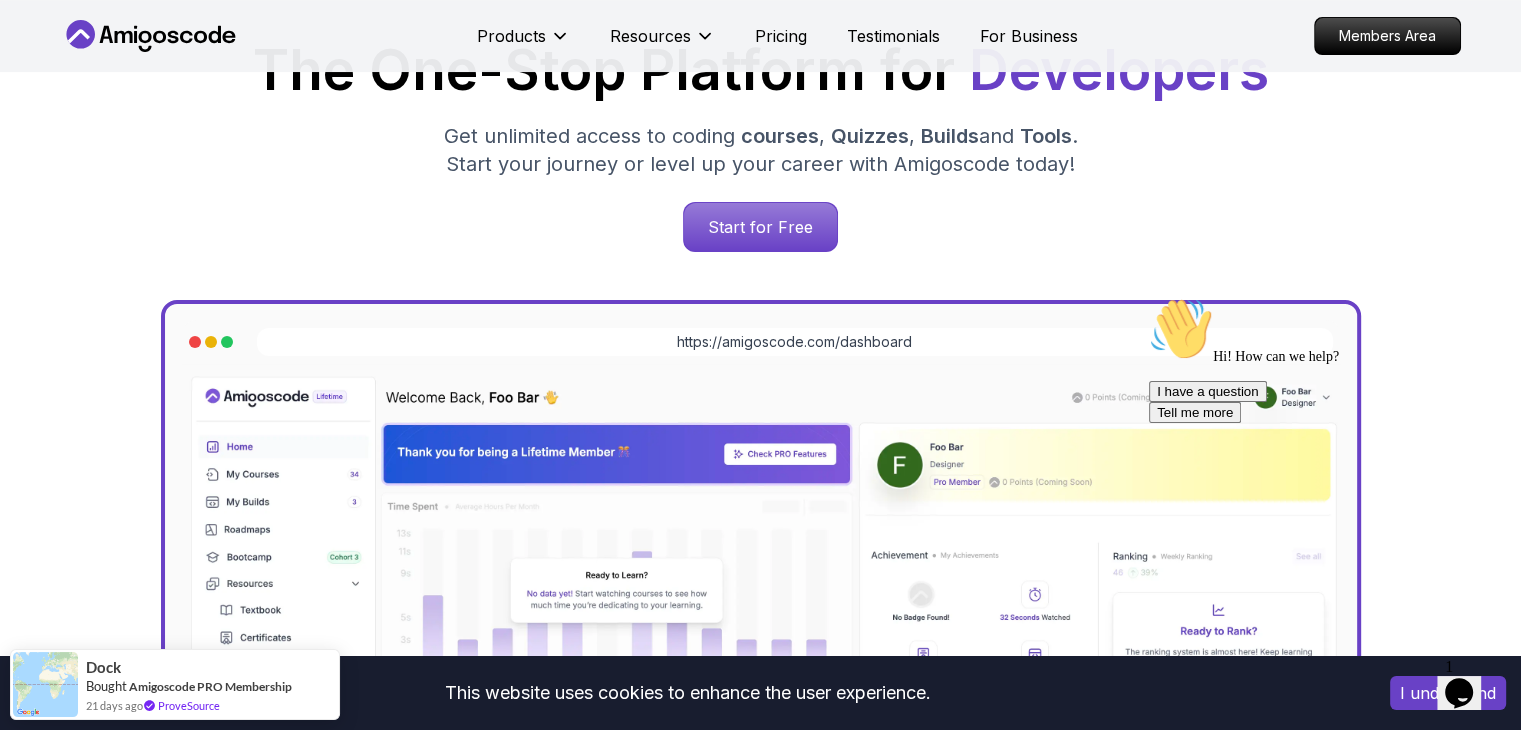 click at bounding box center [1329, 297] 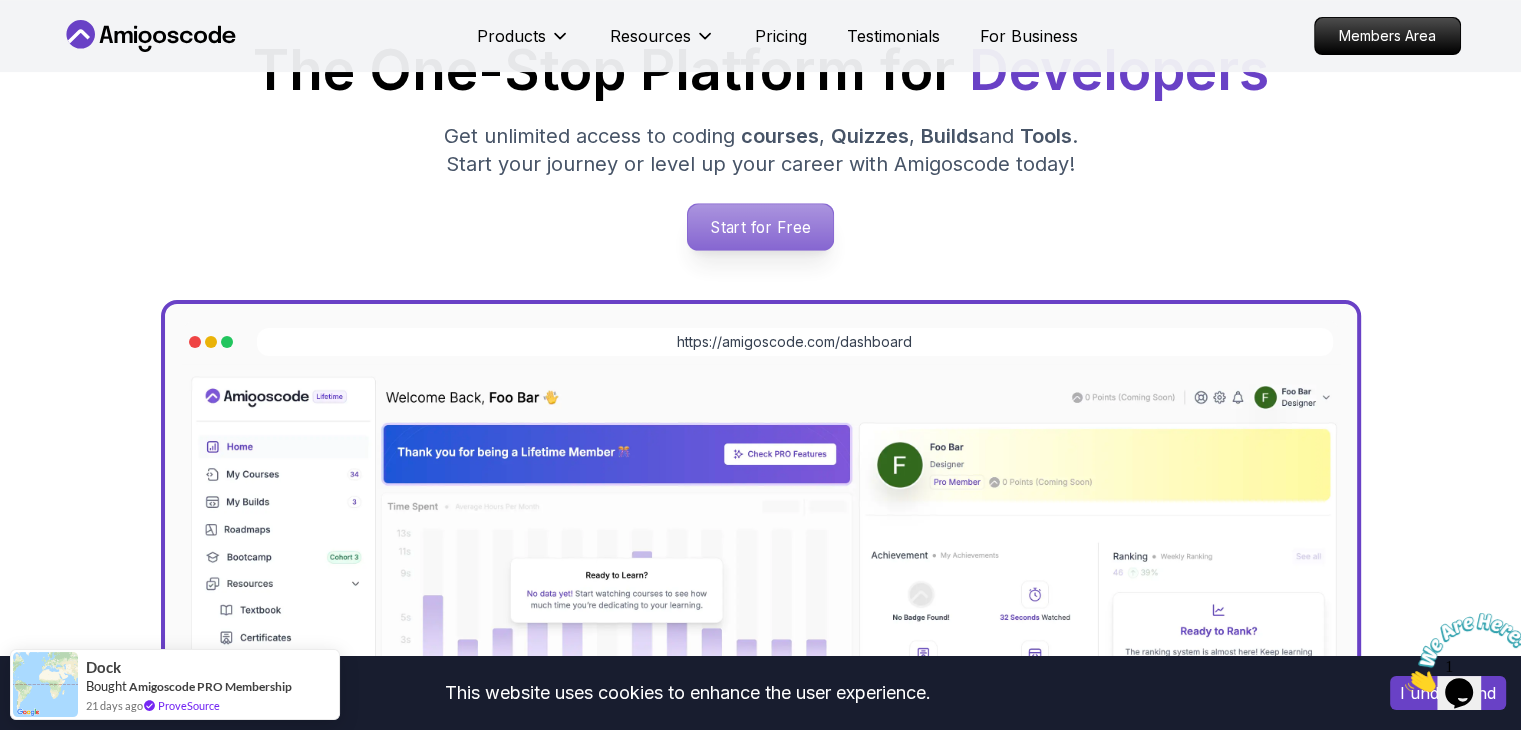 click on "Start for Free" at bounding box center (760, 227) 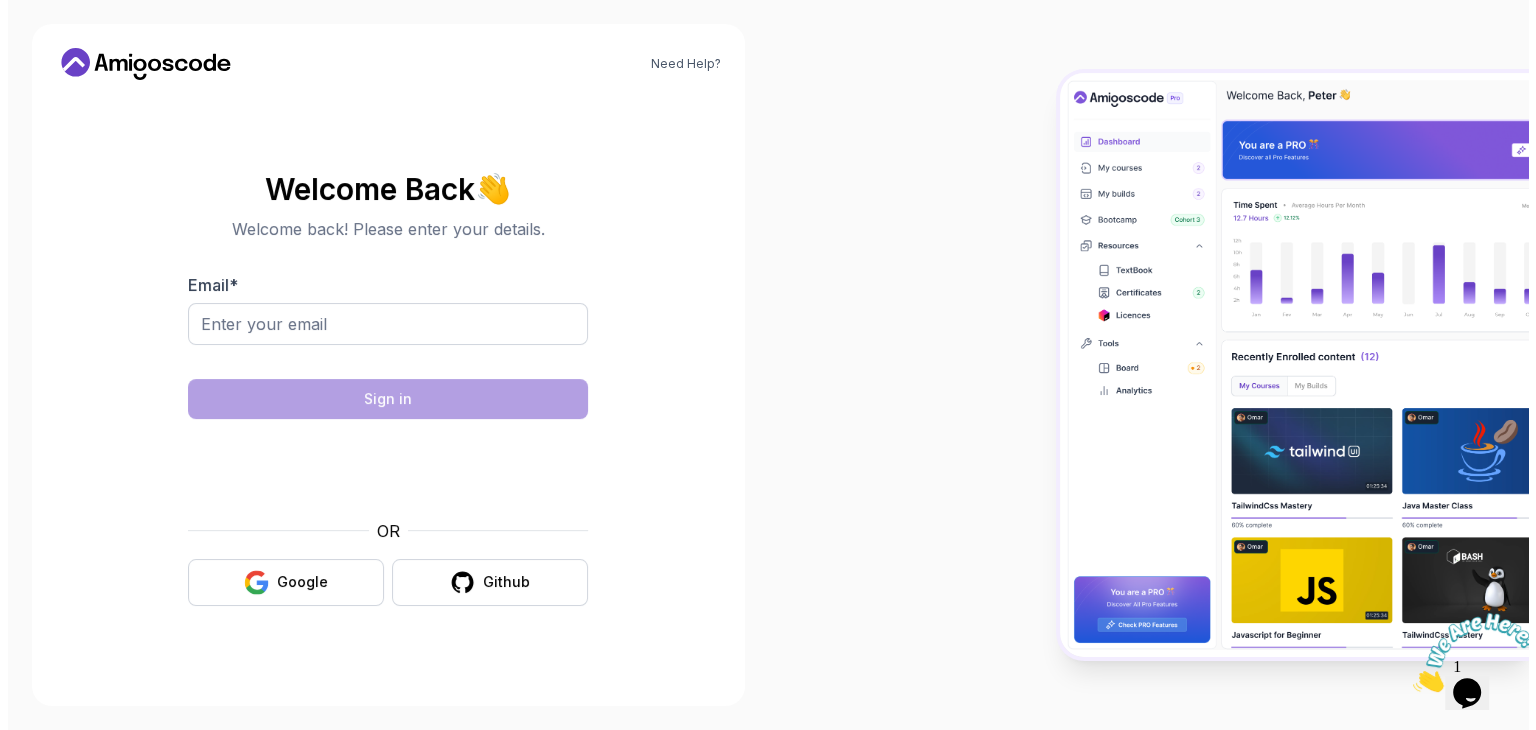 scroll, scrollTop: 0, scrollLeft: 0, axis: both 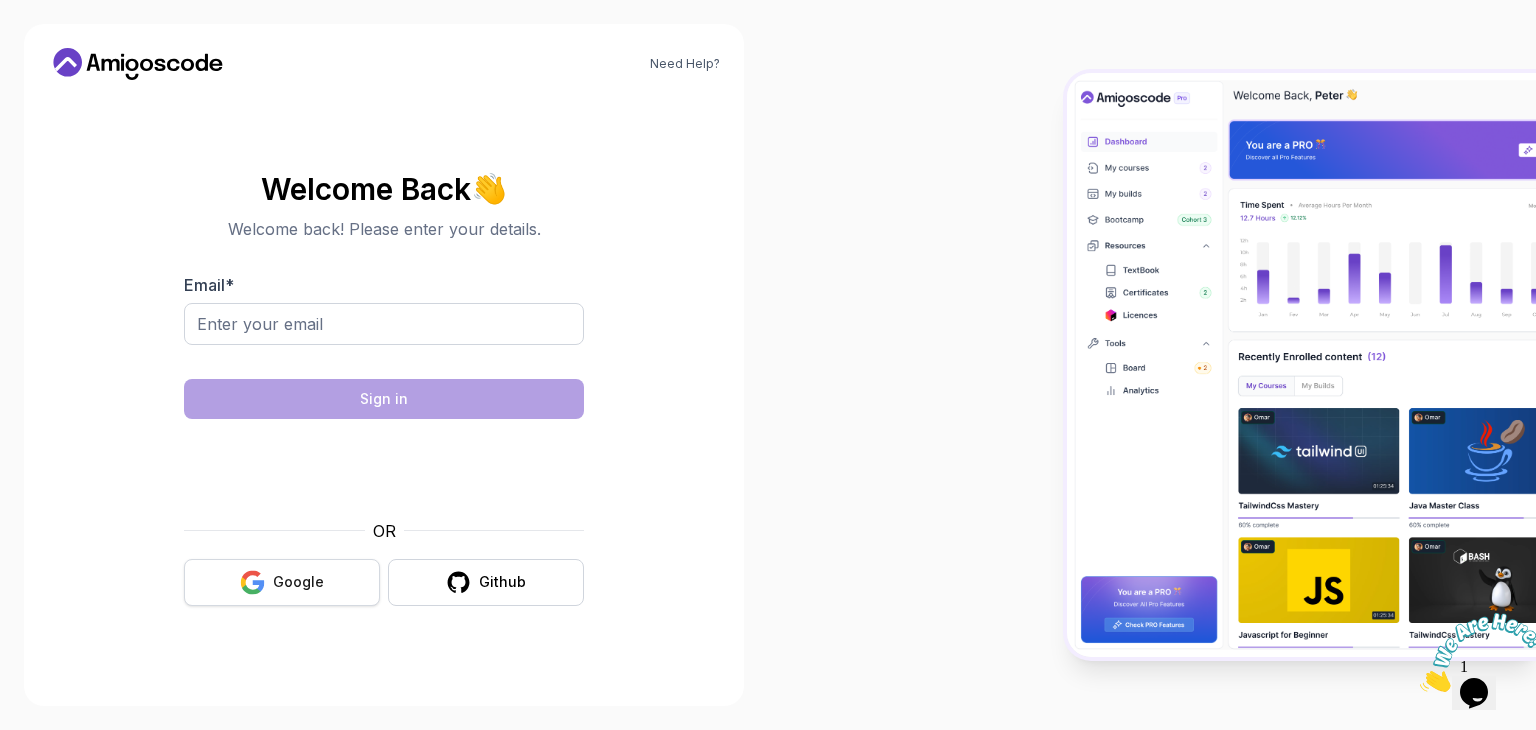 click on "Google" at bounding box center [282, 582] 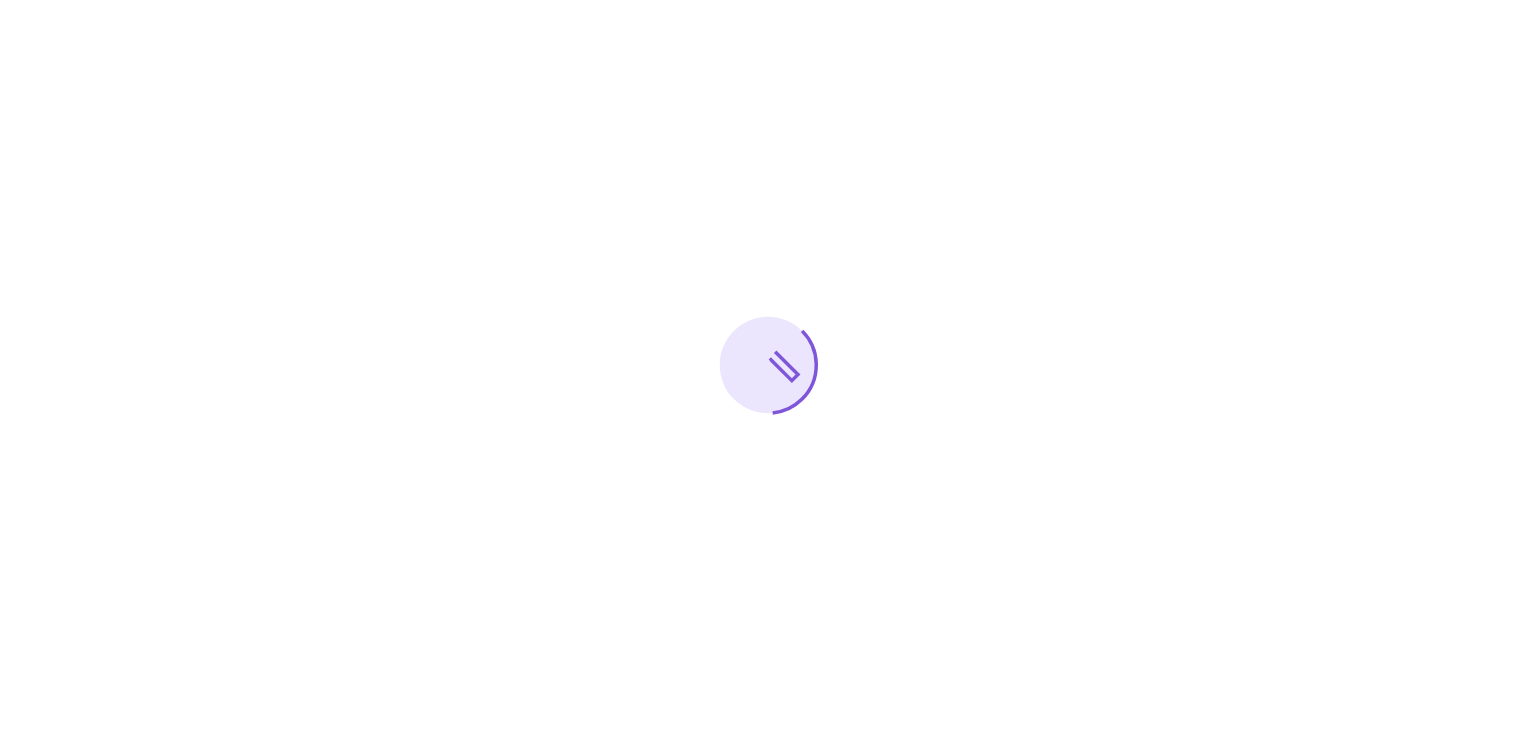 scroll, scrollTop: 0, scrollLeft: 0, axis: both 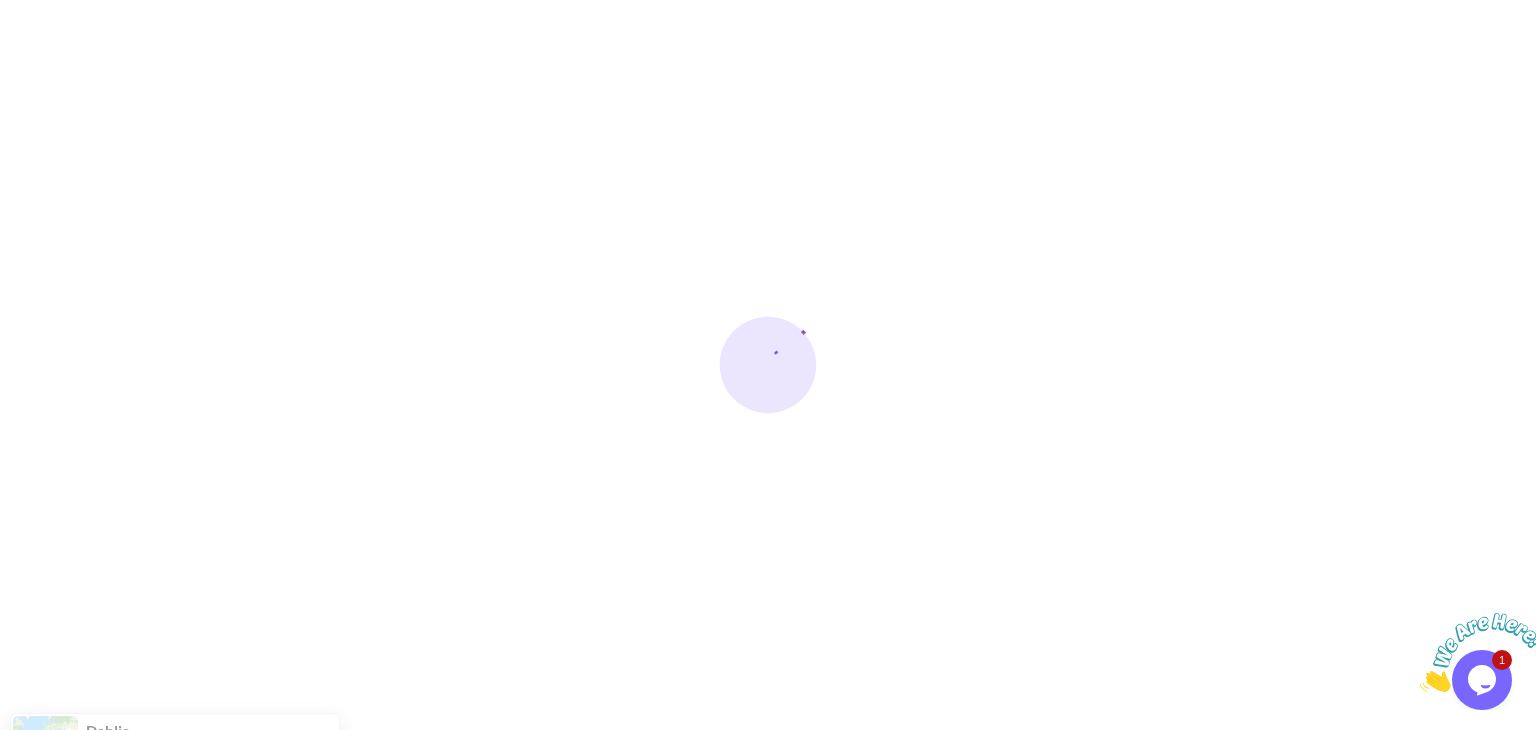 click at bounding box center [1420, 686] 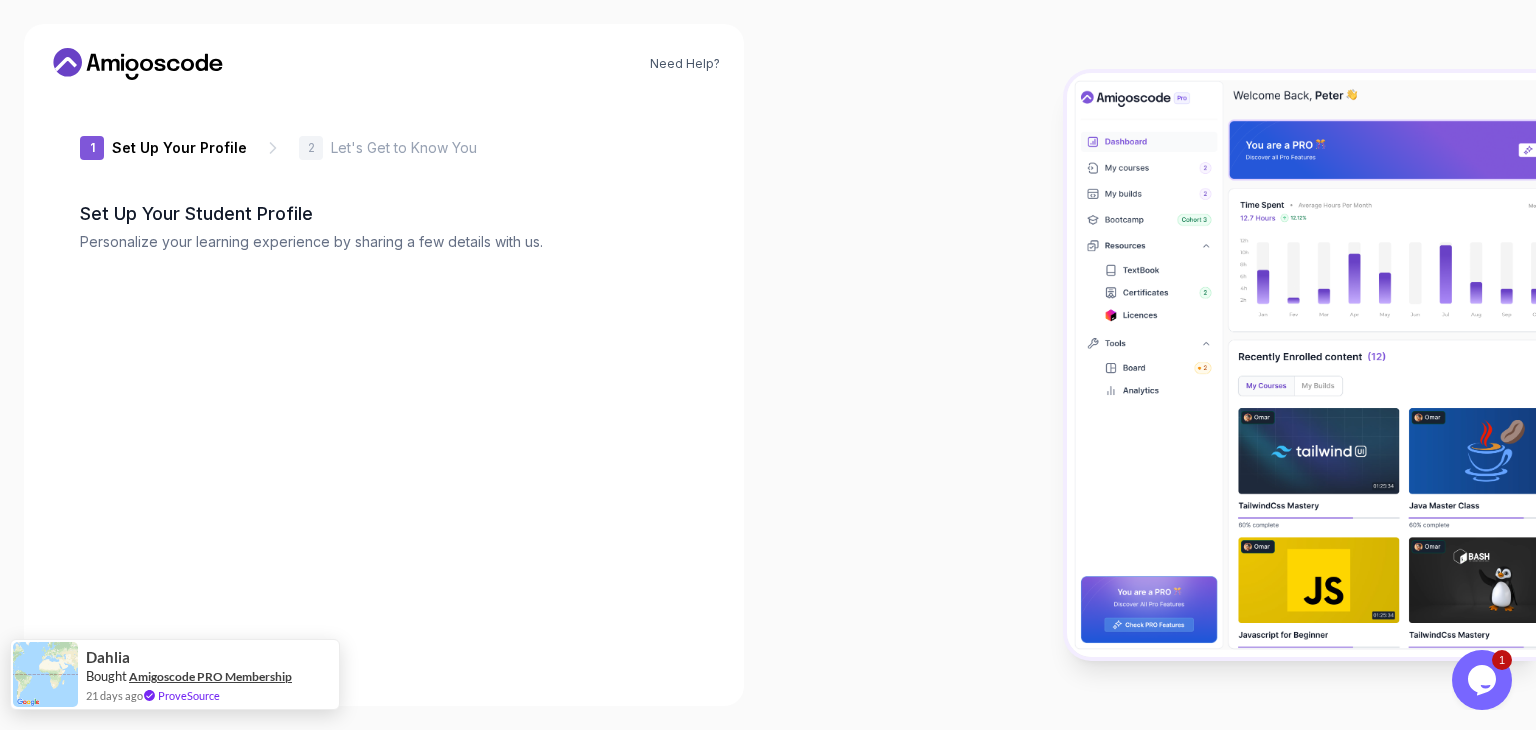 type on "[USERNAME]" 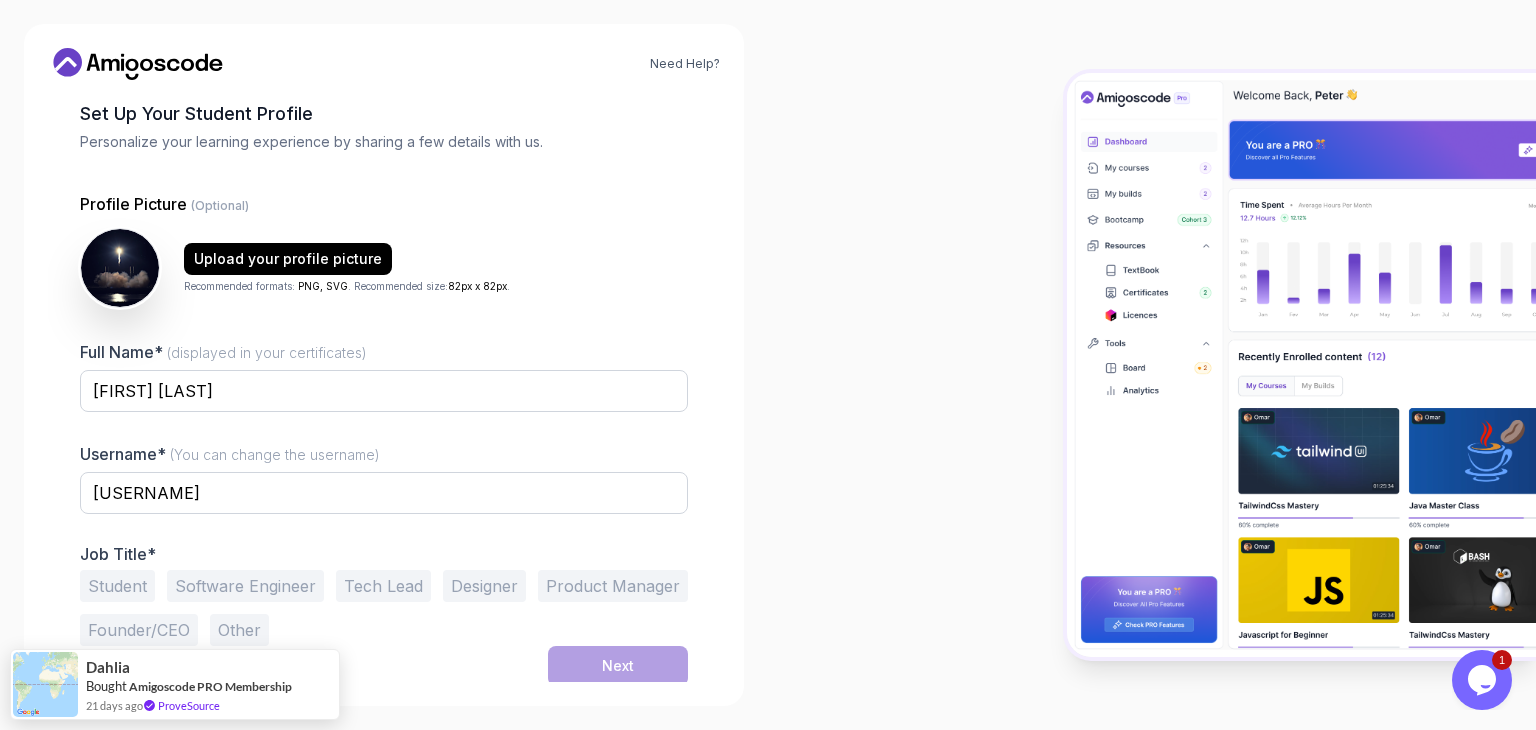 scroll, scrollTop: 104, scrollLeft: 0, axis: vertical 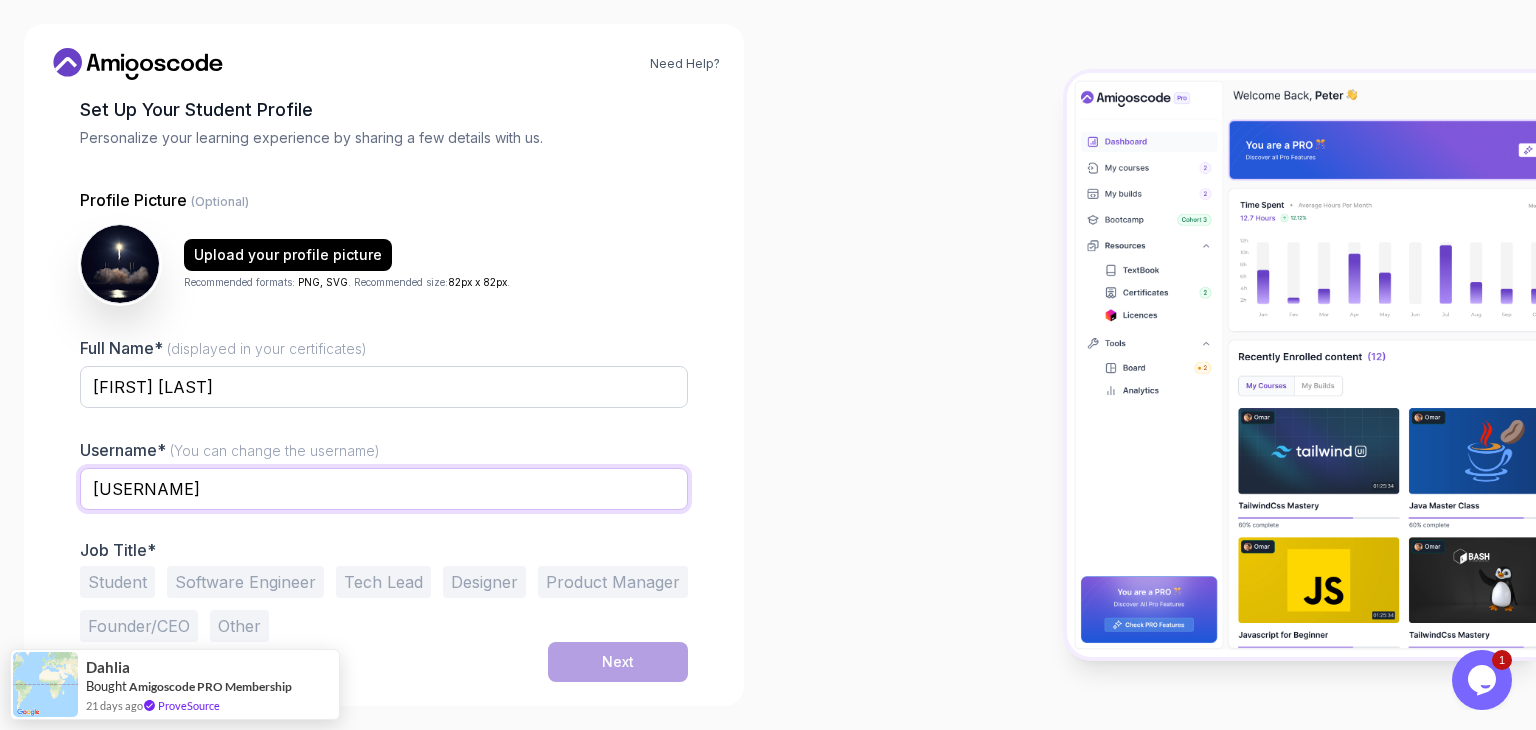drag, startPoint x: 268, startPoint y: 486, endPoint x: 16, endPoint y: 501, distance: 252.44603 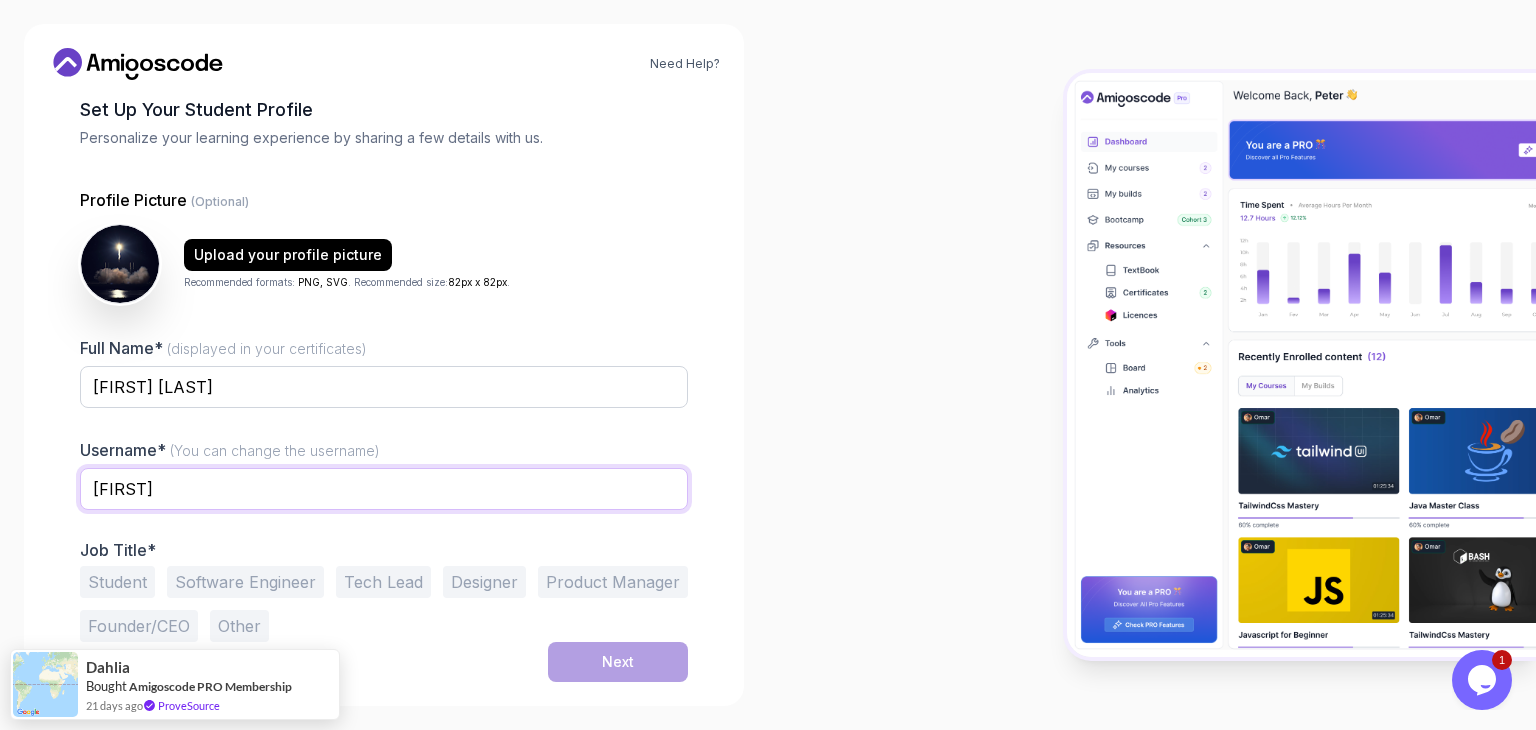 type on "[USERNAME]" 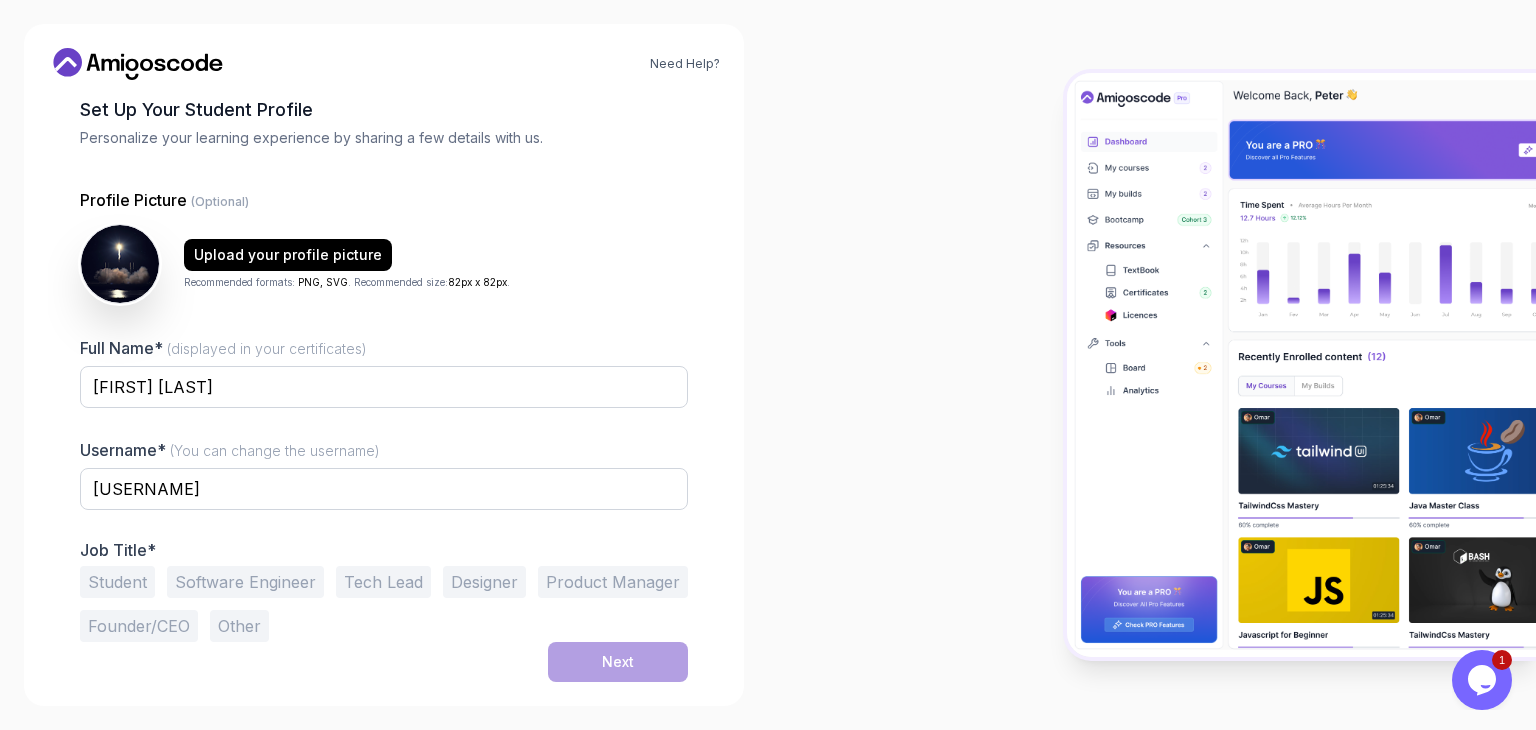 click on "Student" at bounding box center [117, 582] 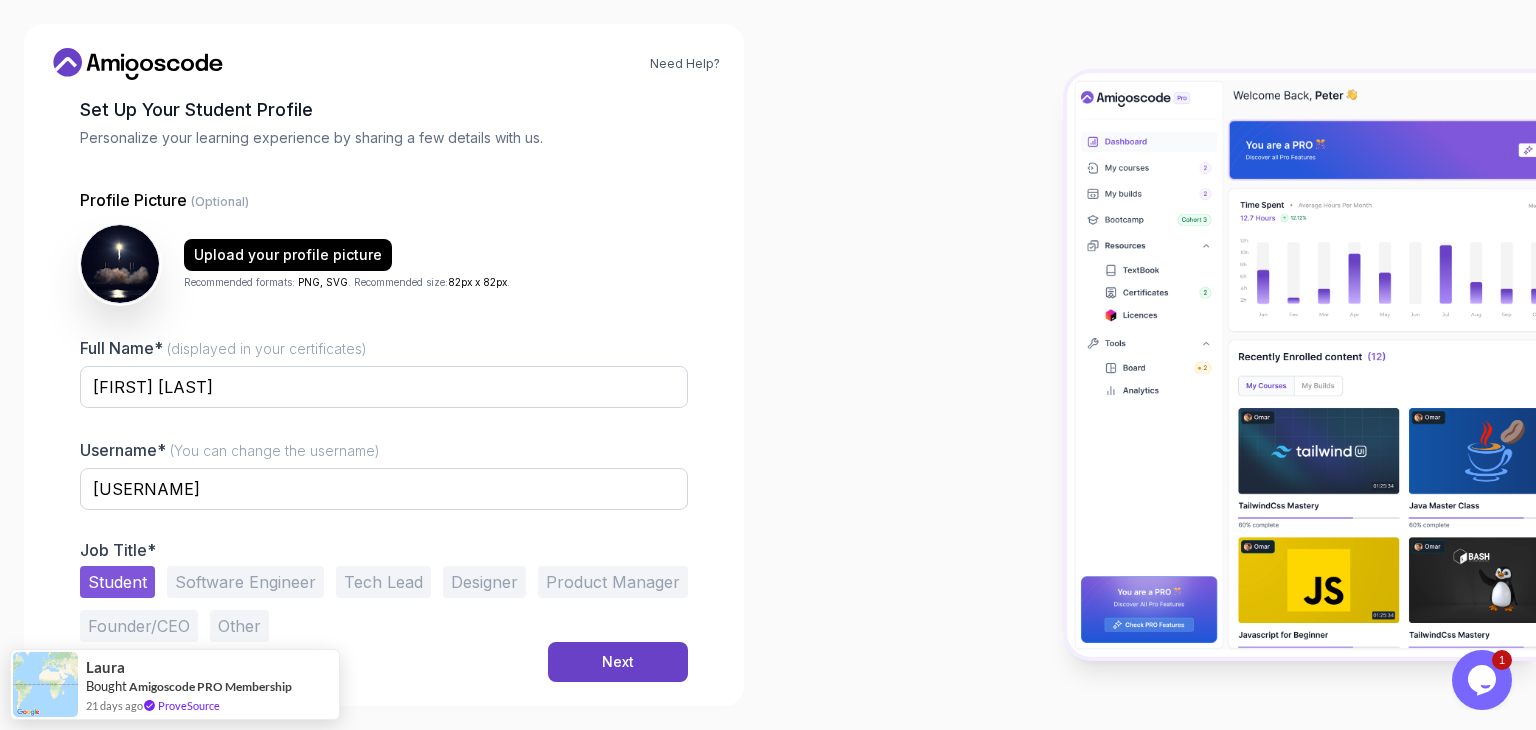 click on "Software Engineer" at bounding box center (245, 582) 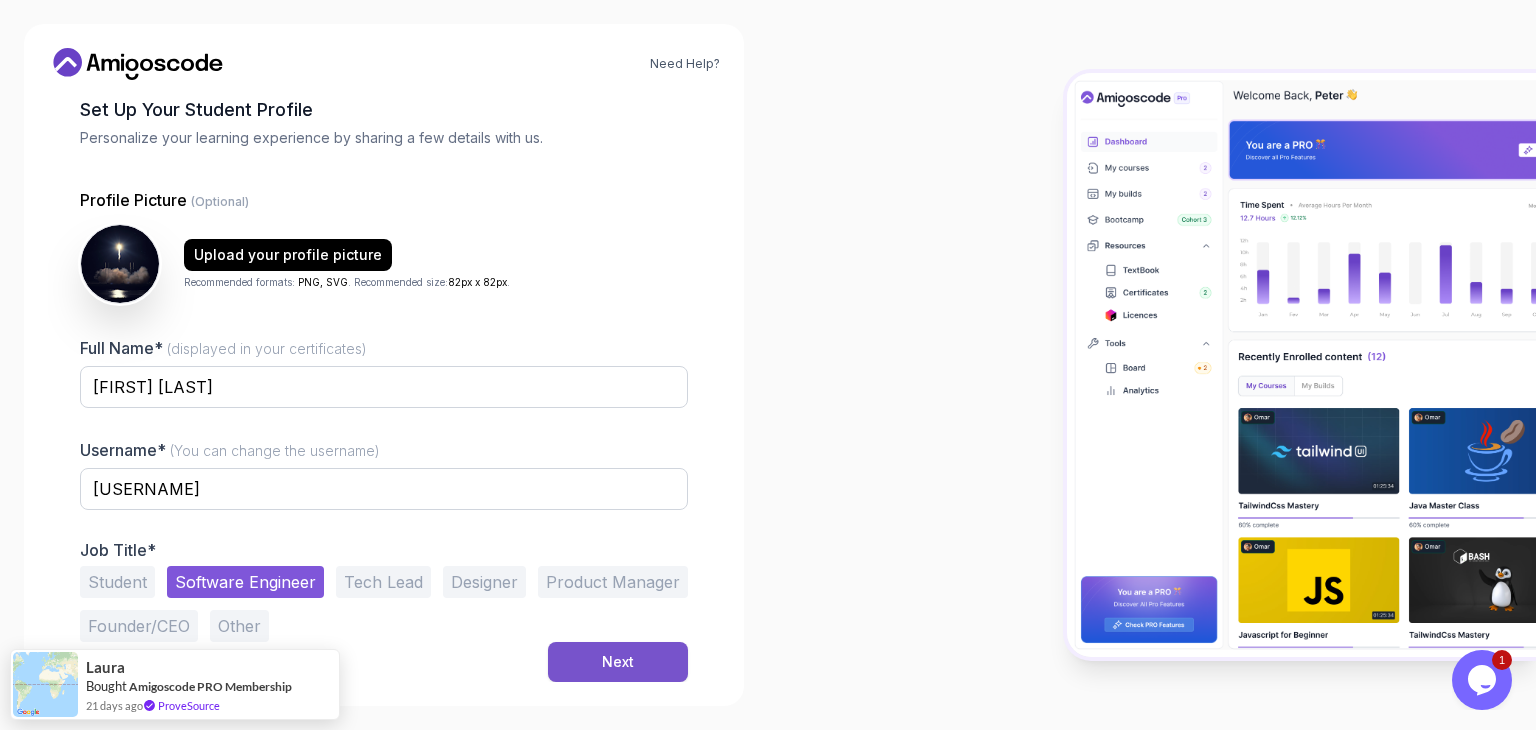 click on "Next" at bounding box center (618, 662) 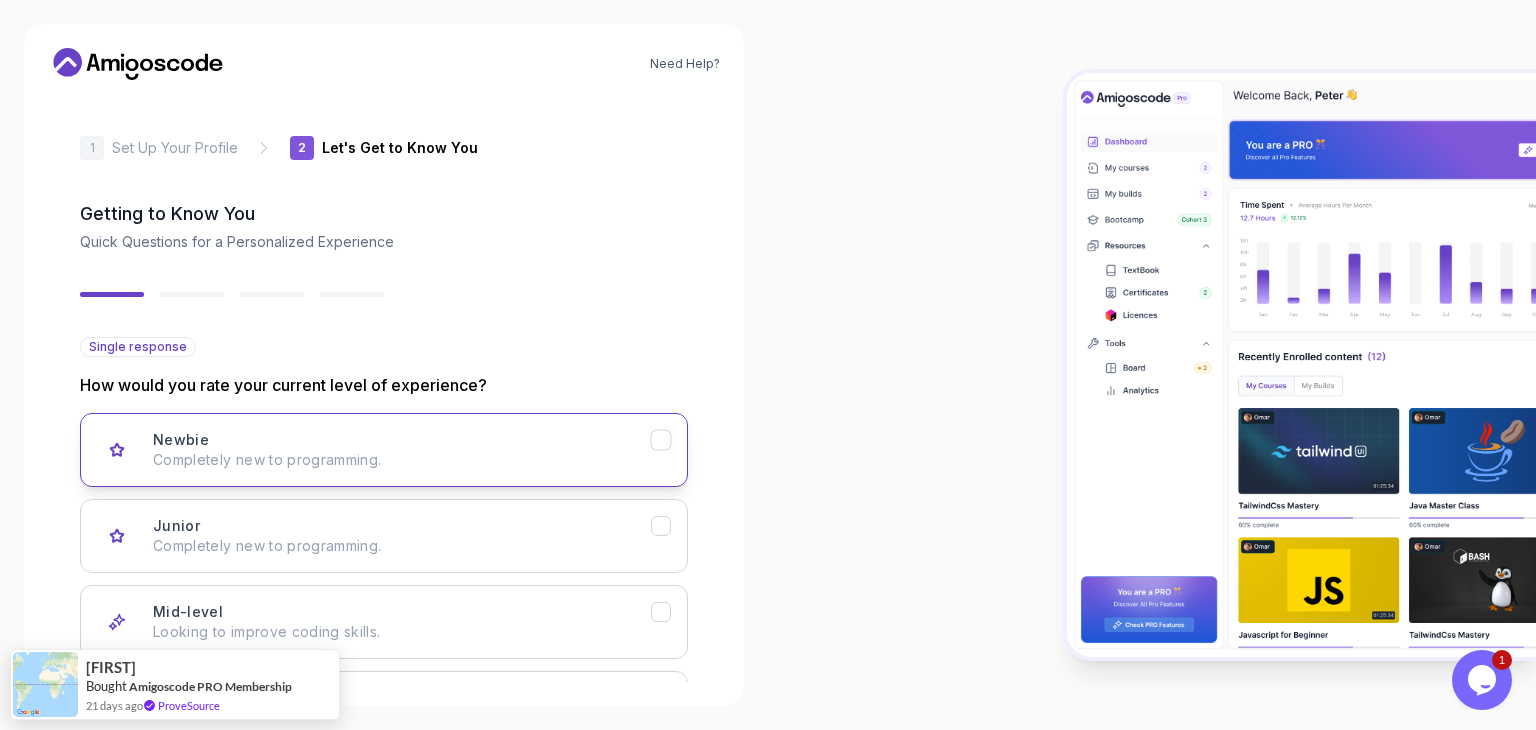 scroll, scrollTop: 0, scrollLeft: 0, axis: both 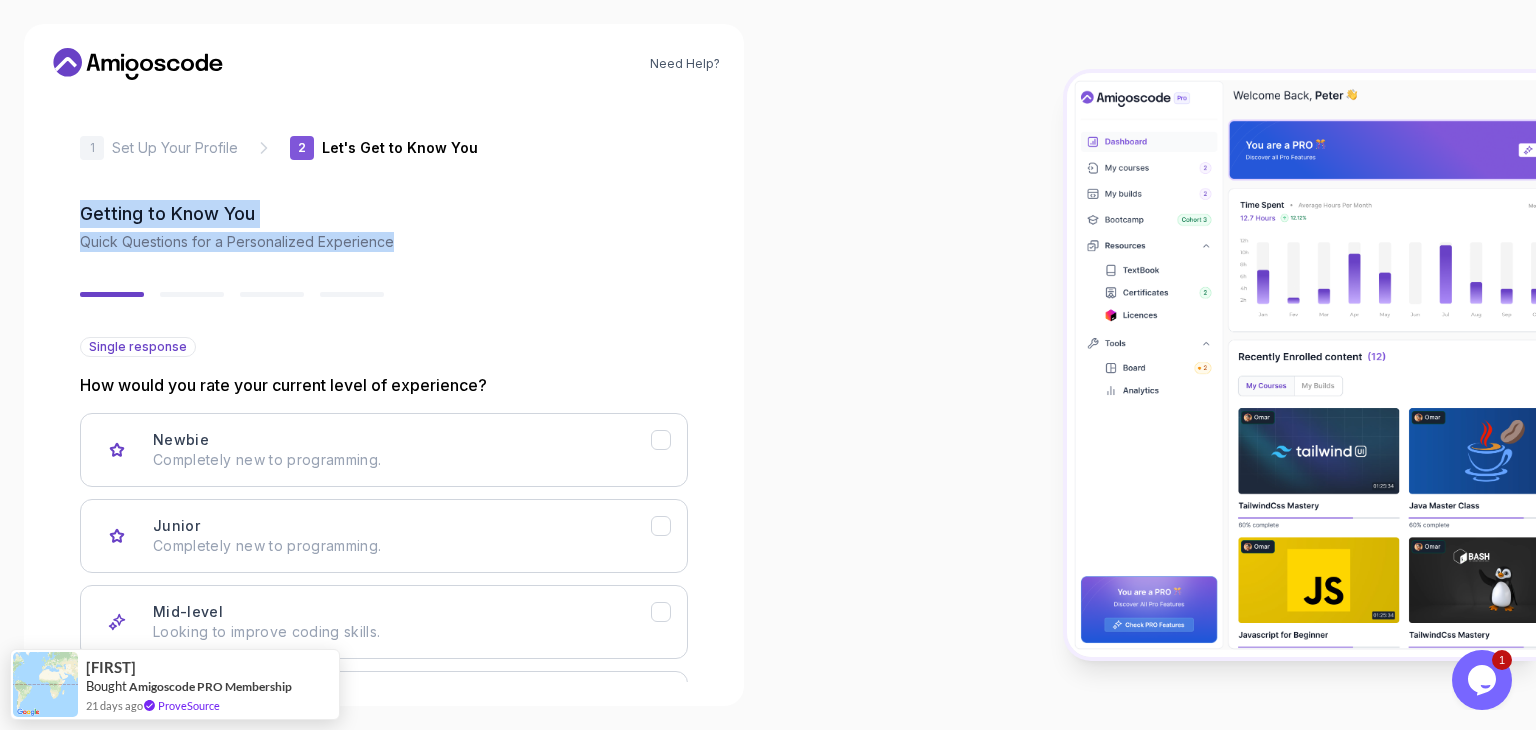 drag, startPoint x: 458, startPoint y: 195, endPoint x: 406, endPoint y: 234, distance: 65 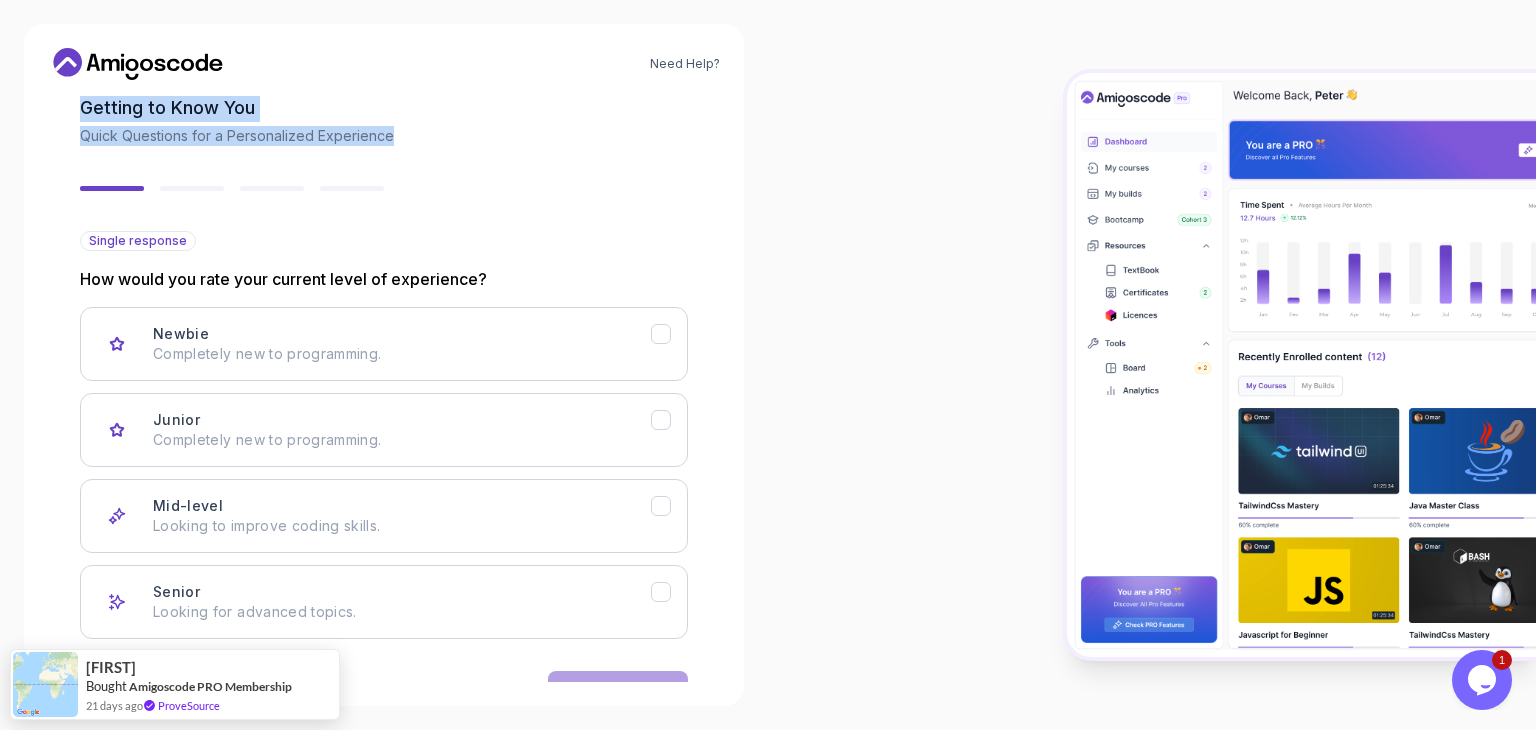 scroll, scrollTop: 104, scrollLeft: 0, axis: vertical 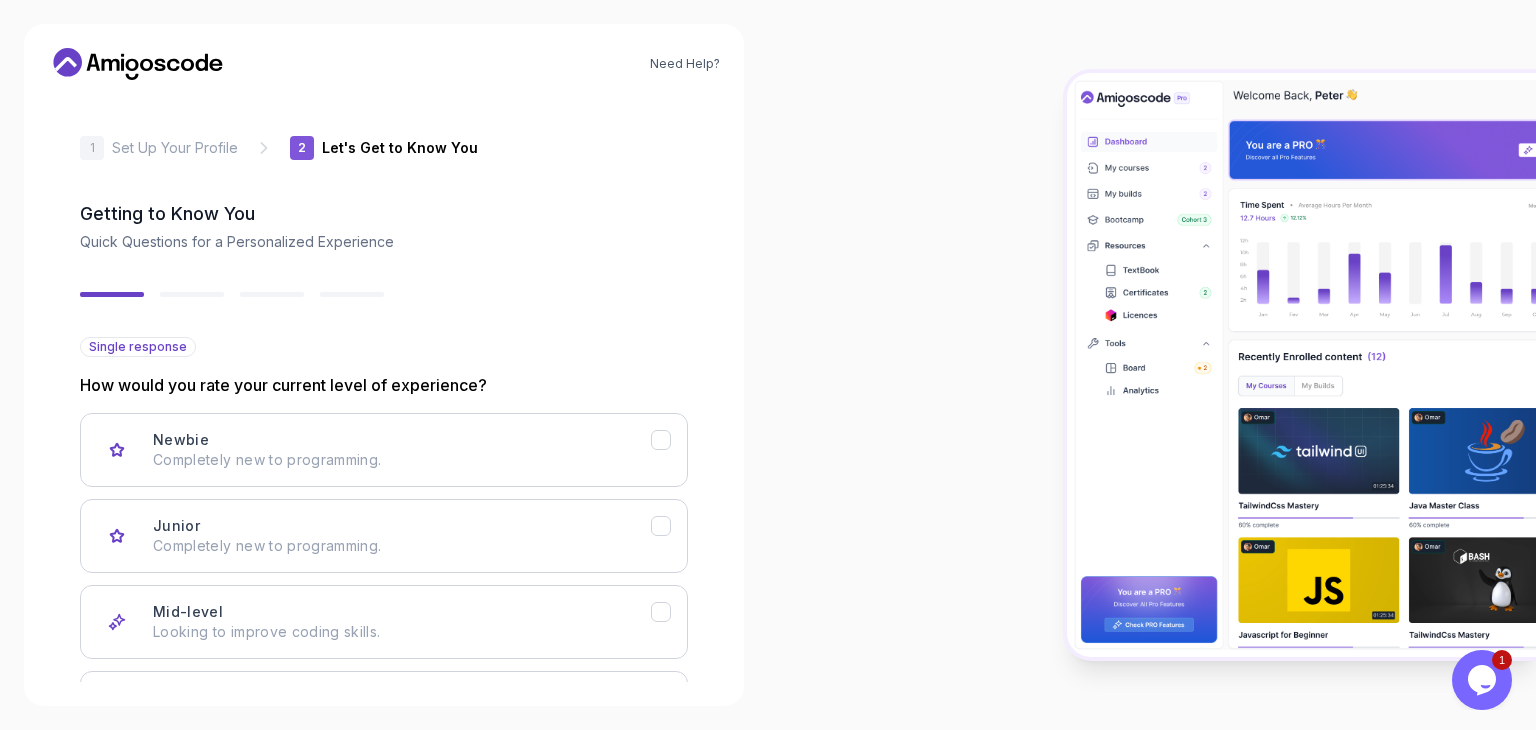 click on "2 Let's Get to Know You 1 Set Up Your Profile 2 Let's Get to Know You Getting to Know You Quick Questions for a Personalized Experience Single response How would you rate your current level of experience? Newbie Completely new to programming. Junior Completely new to programming. Mid-level Looking to improve coding skills. Senior Looking for advanced topics. Back Next" at bounding box center (384, 389) 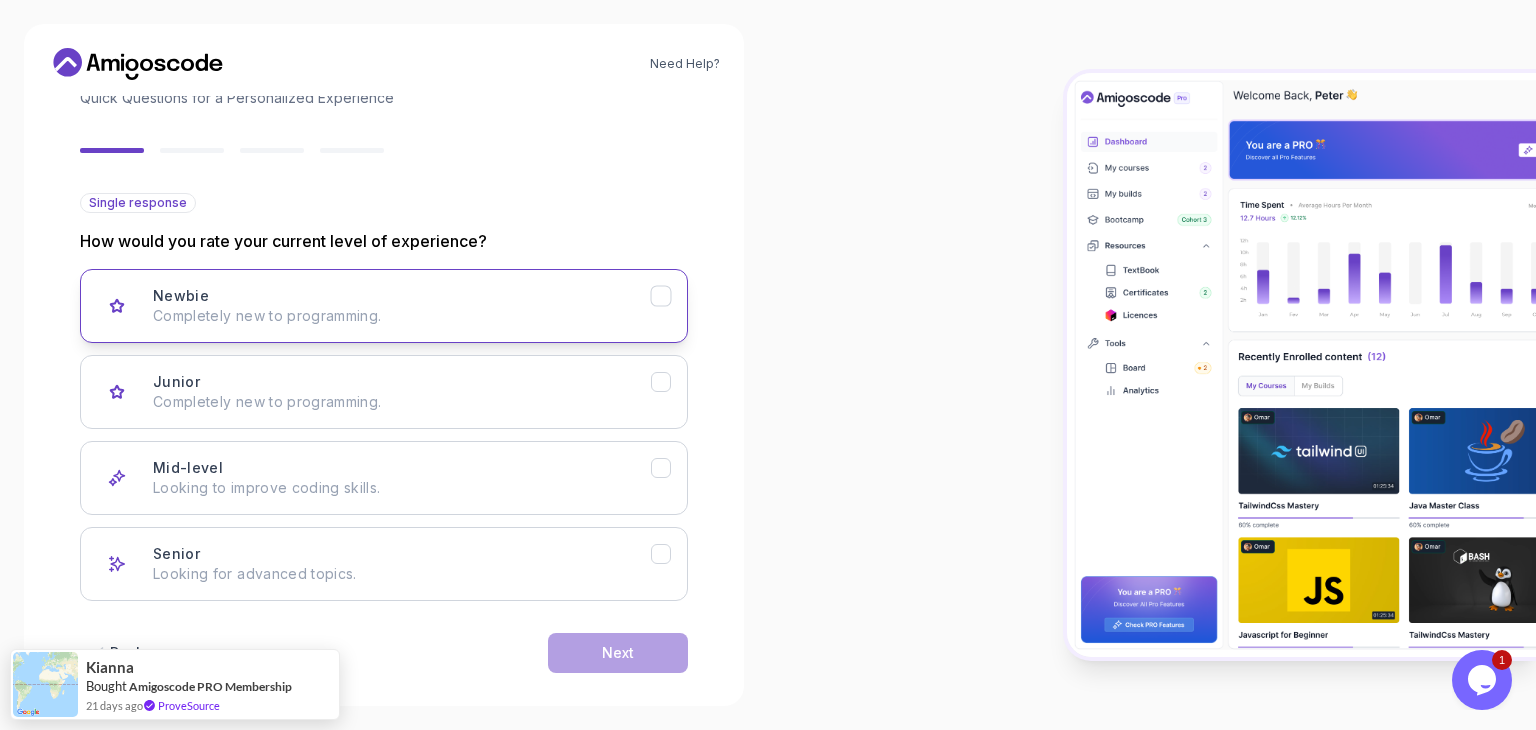 scroll, scrollTop: 143, scrollLeft: 0, axis: vertical 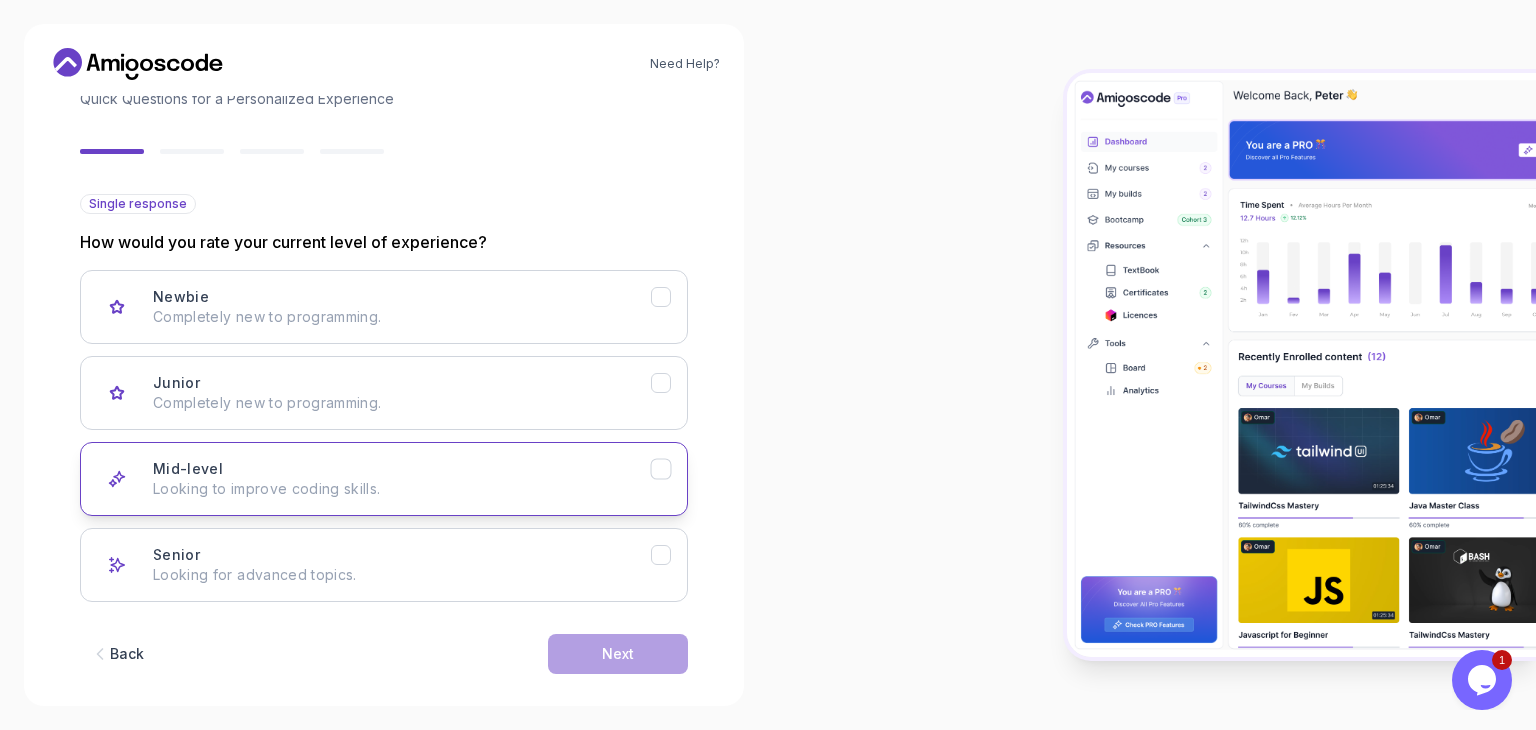 click 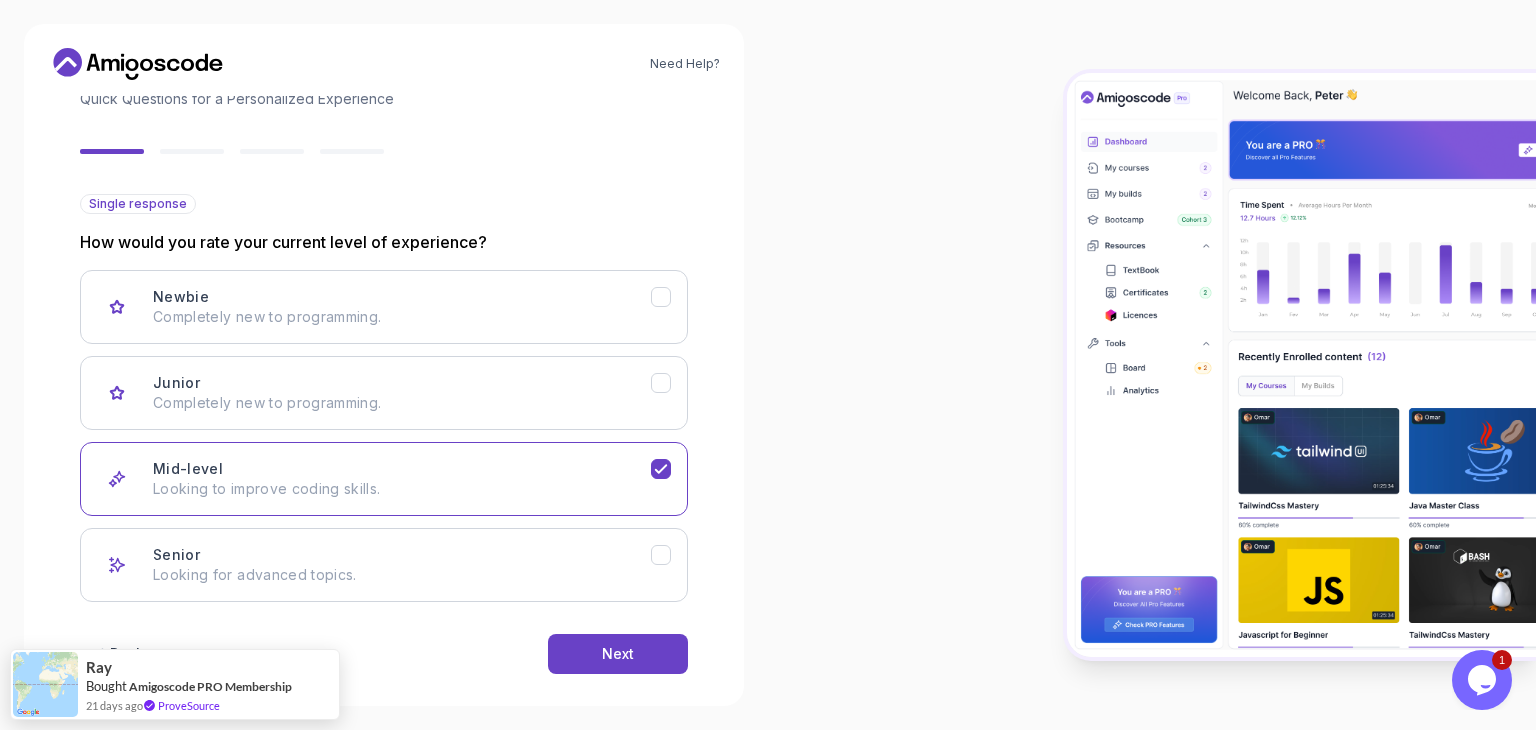 scroll, scrollTop: 165, scrollLeft: 0, axis: vertical 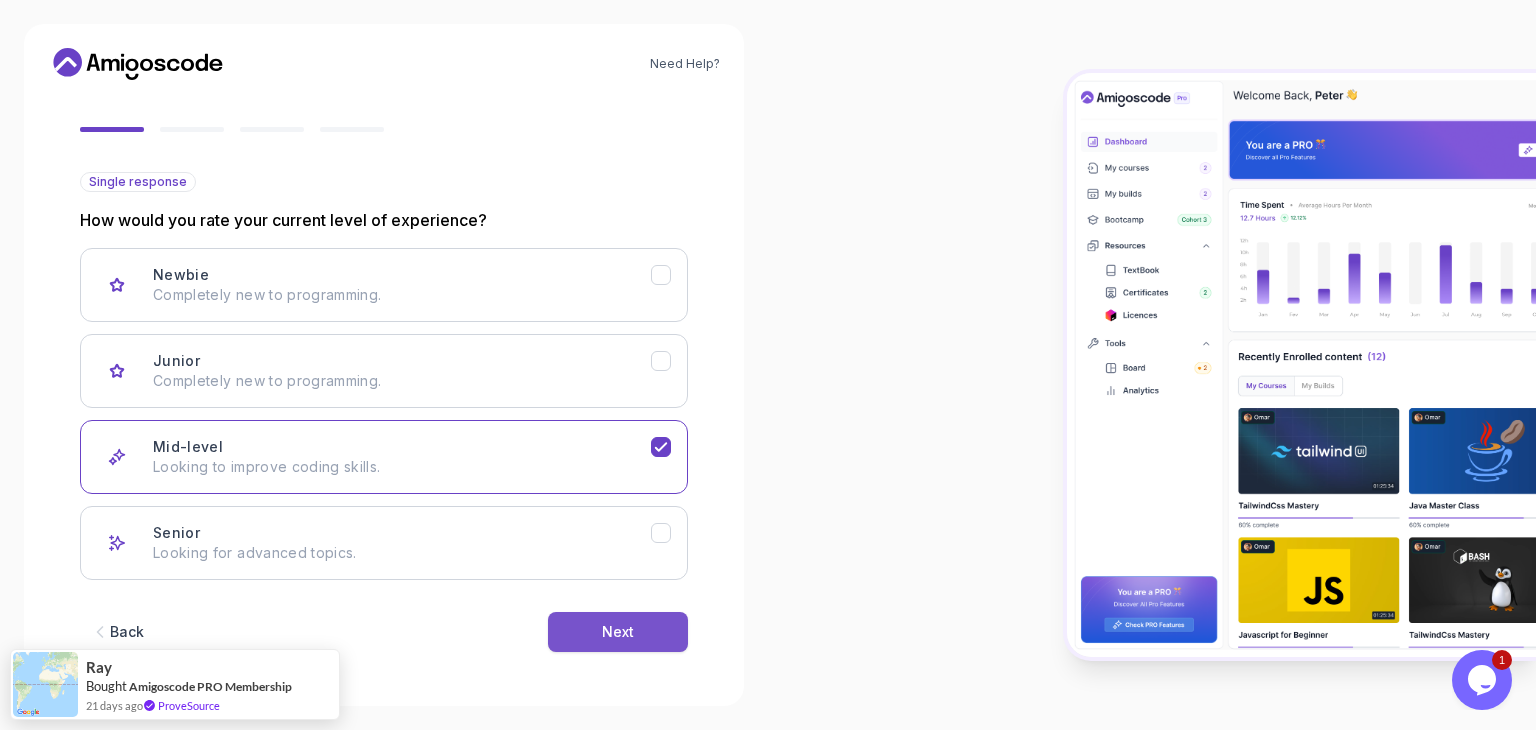 click on "Next" at bounding box center (618, 632) 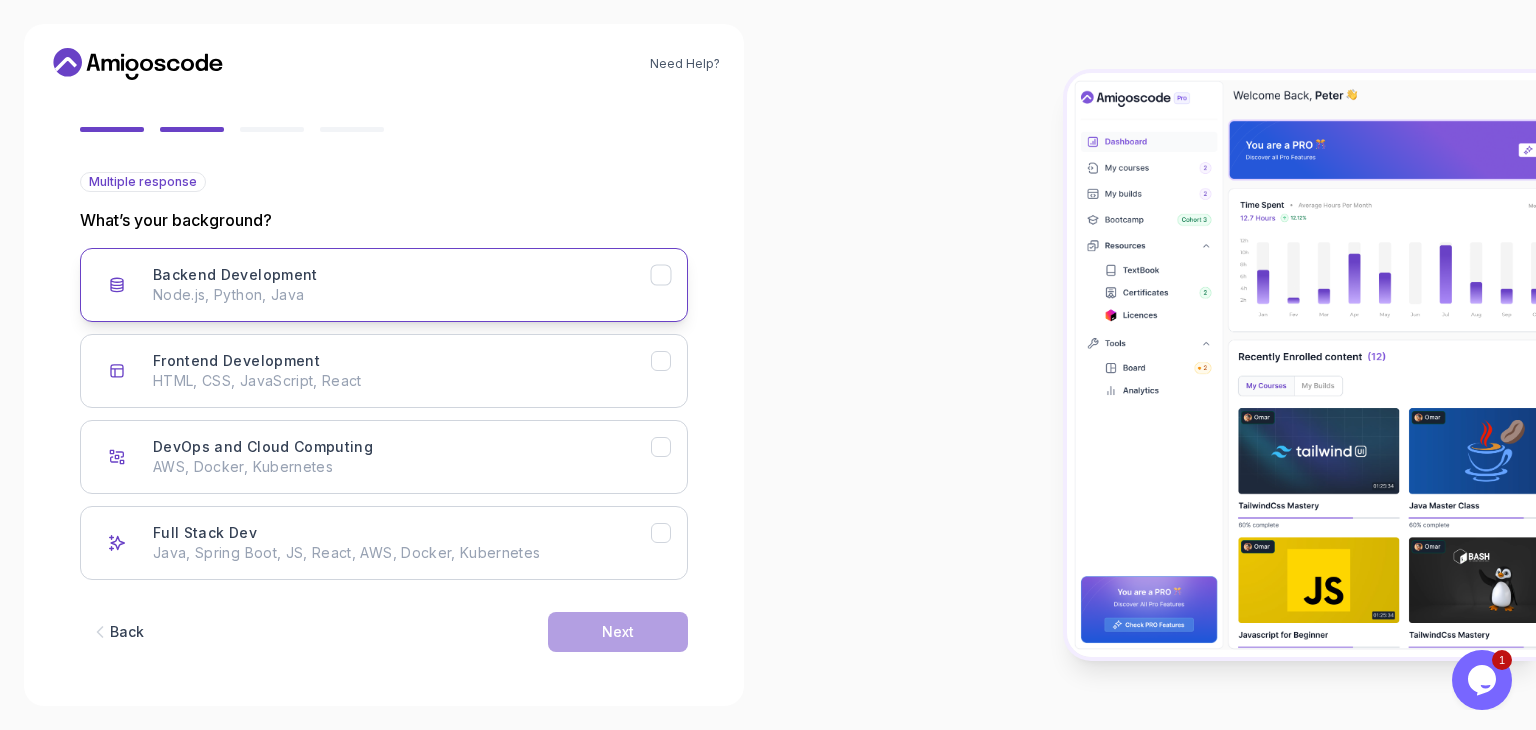 click 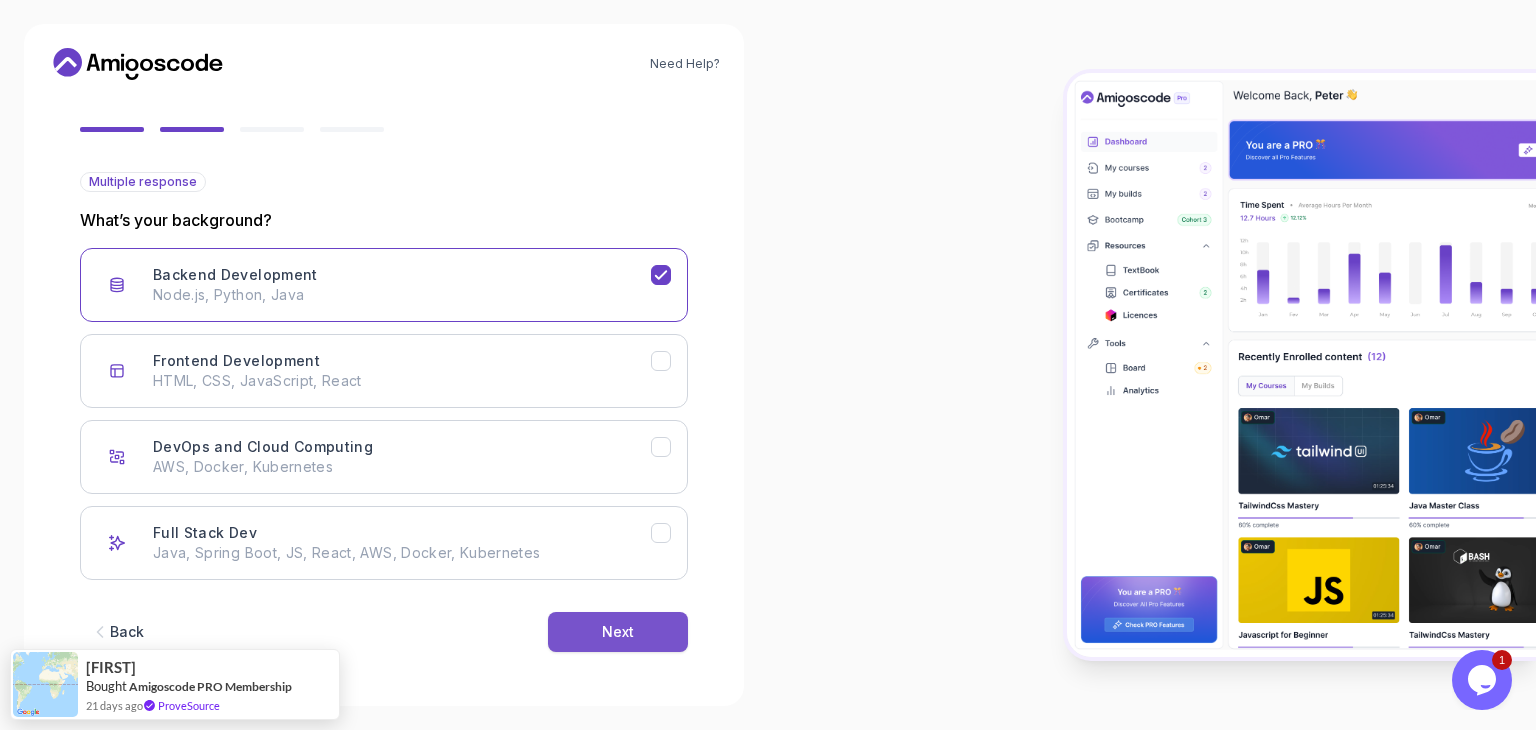 click on "Next" at bounding box center (618, 632) 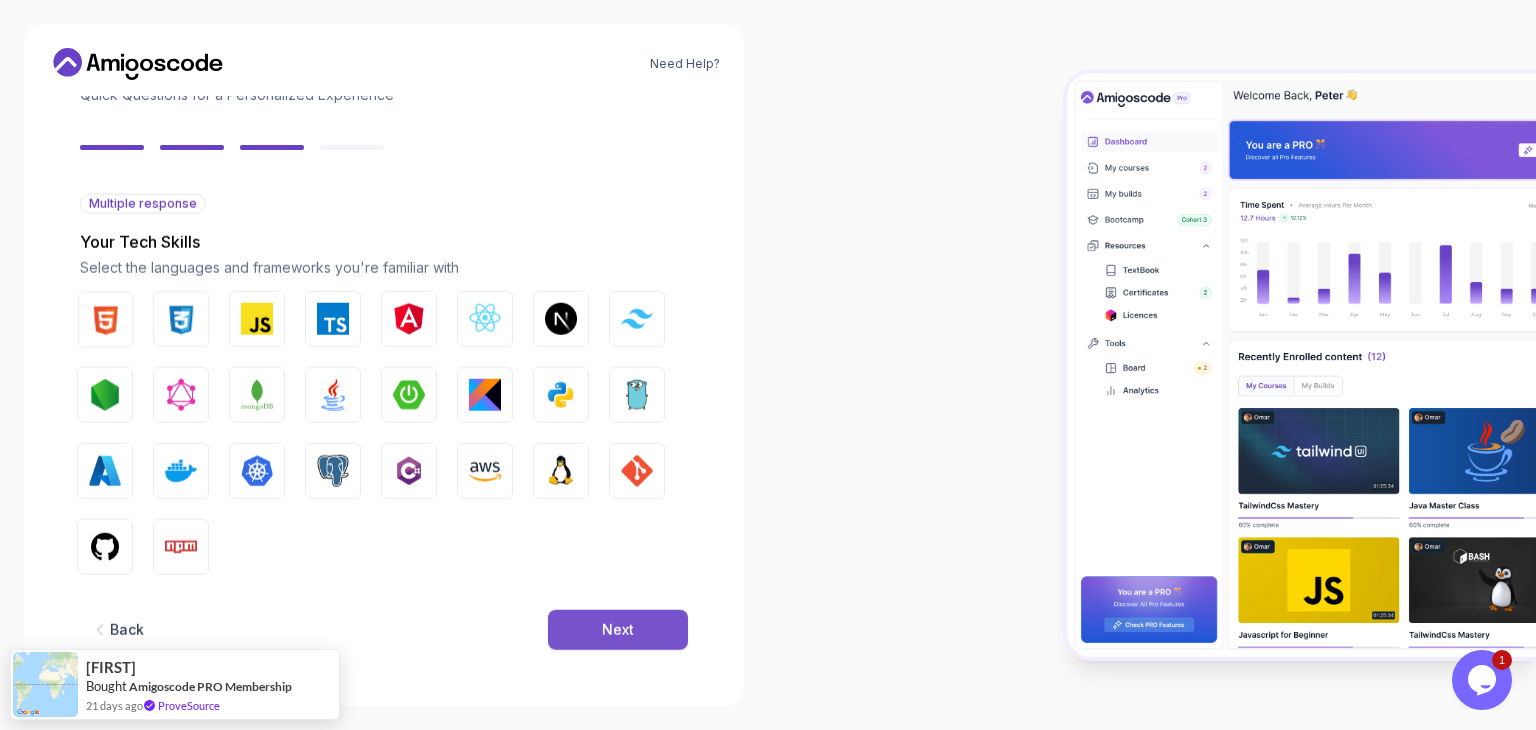 scroll, scrollTop: 143, scrollLeft: 0, axis: vertical 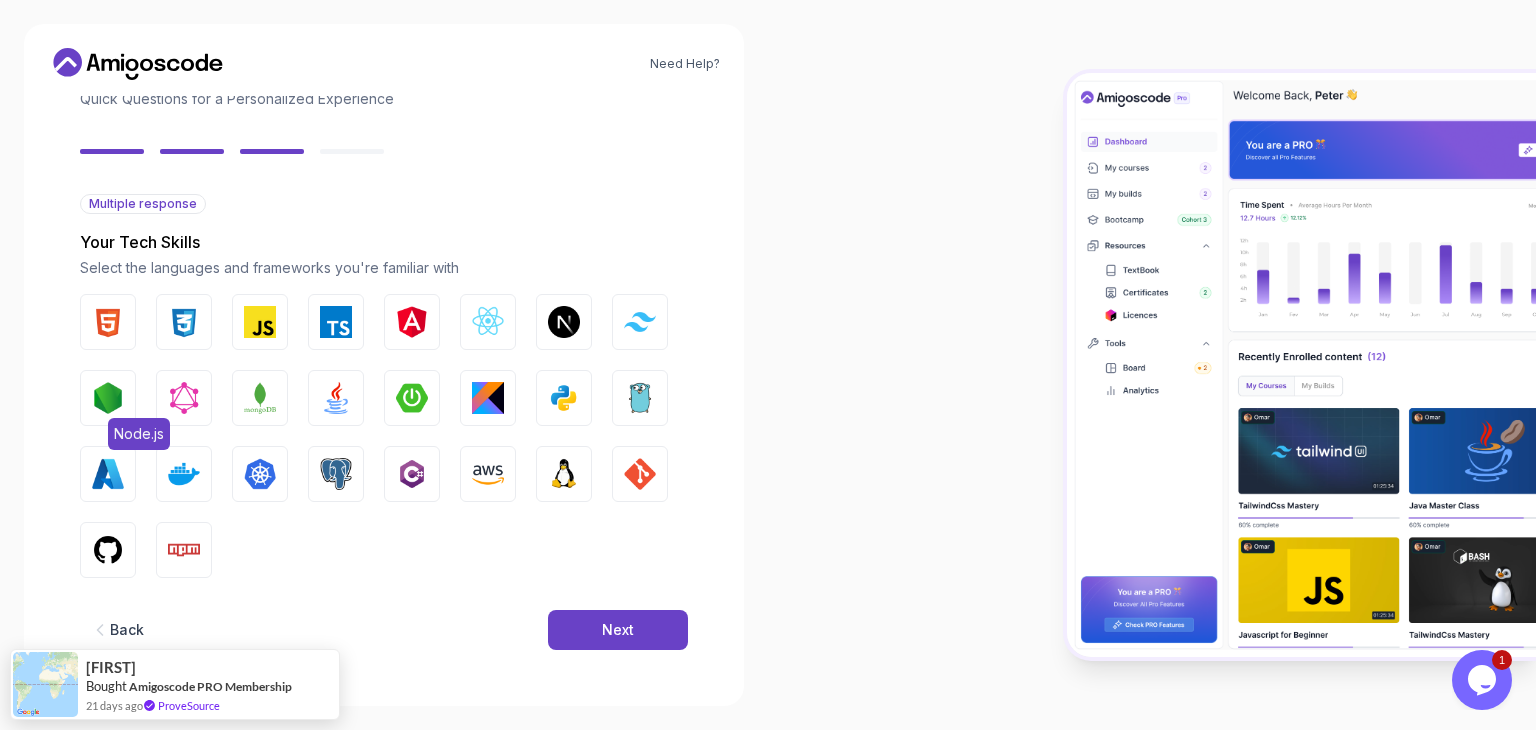 click on "Node.js" at bounding box center (108, 398) 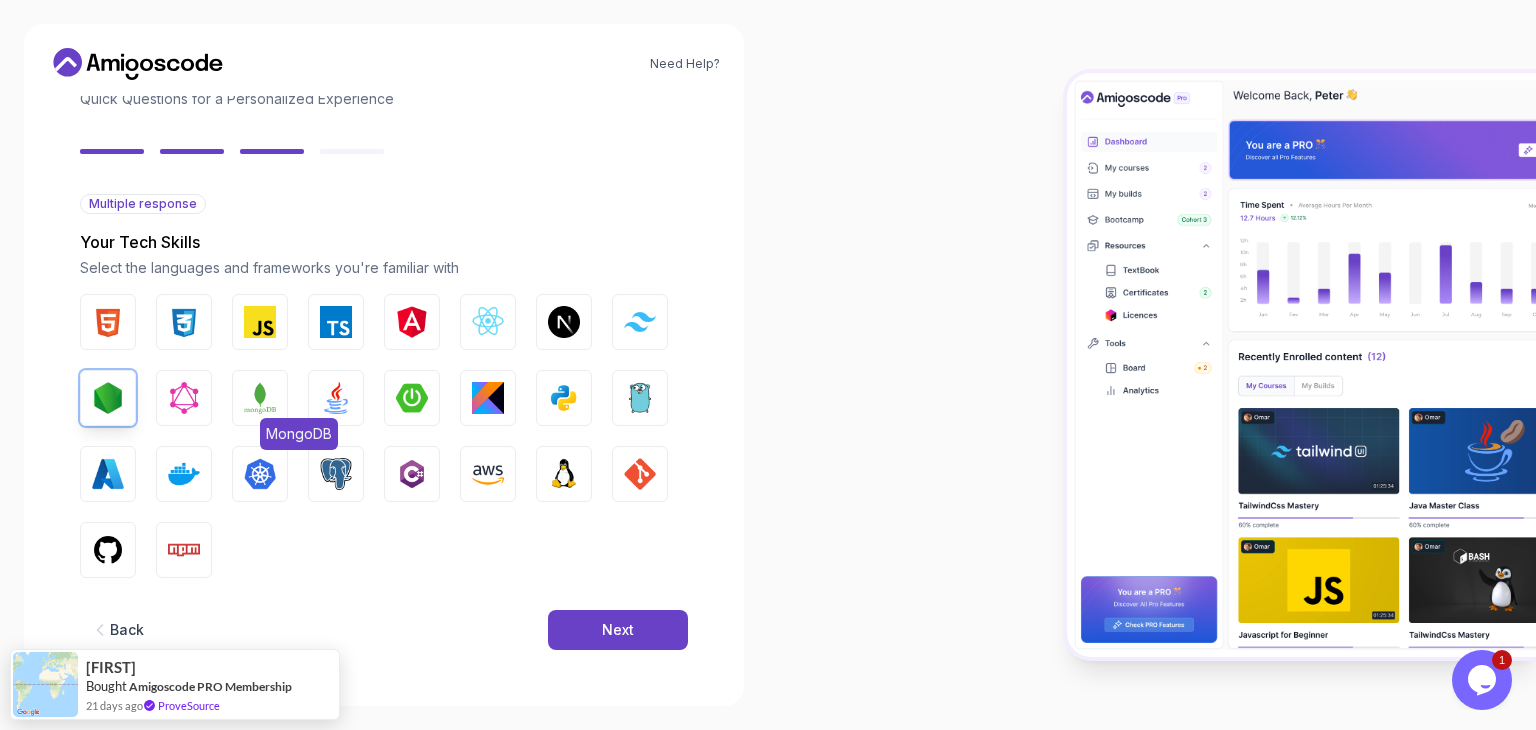 click at bounding box center (260, 398) 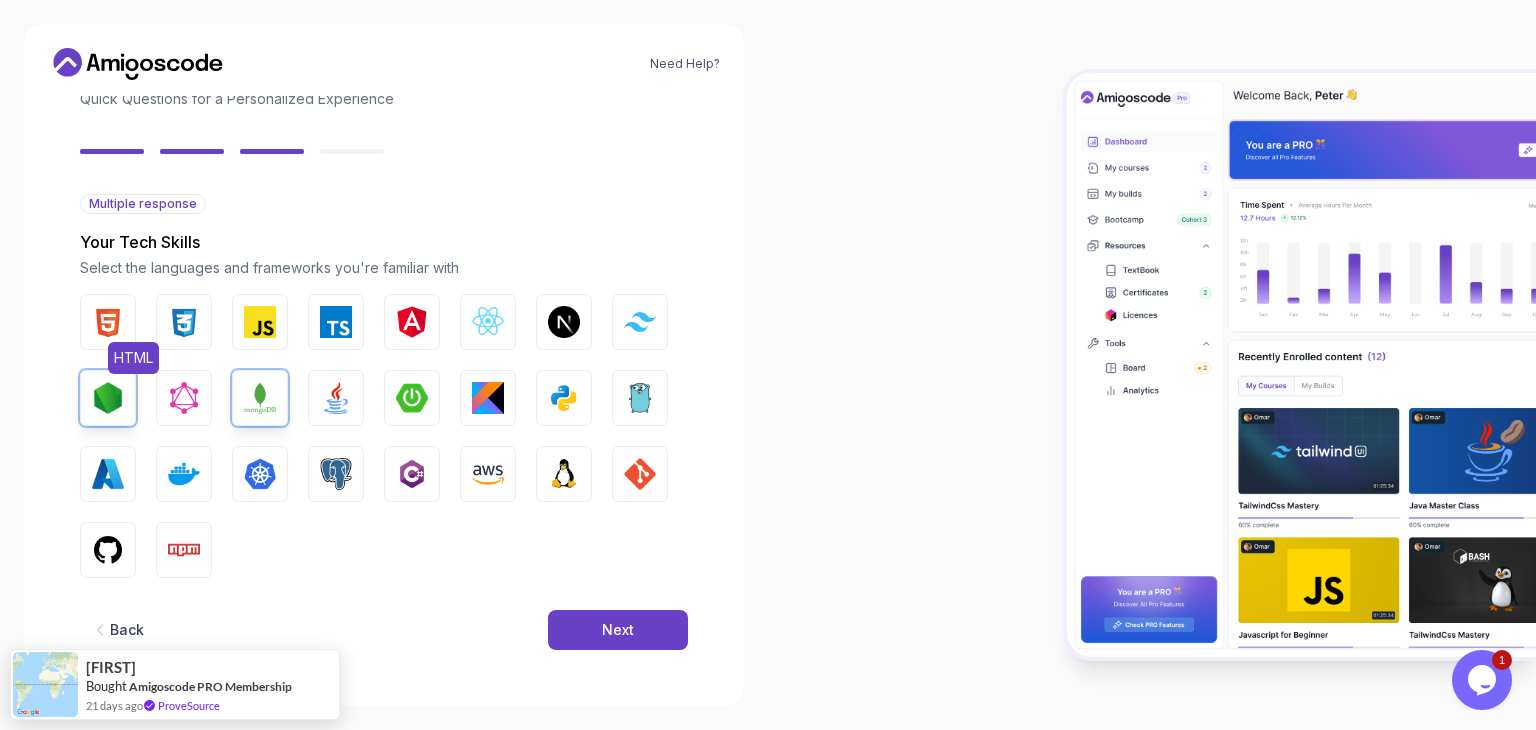 click at bounding box center (108, 322) 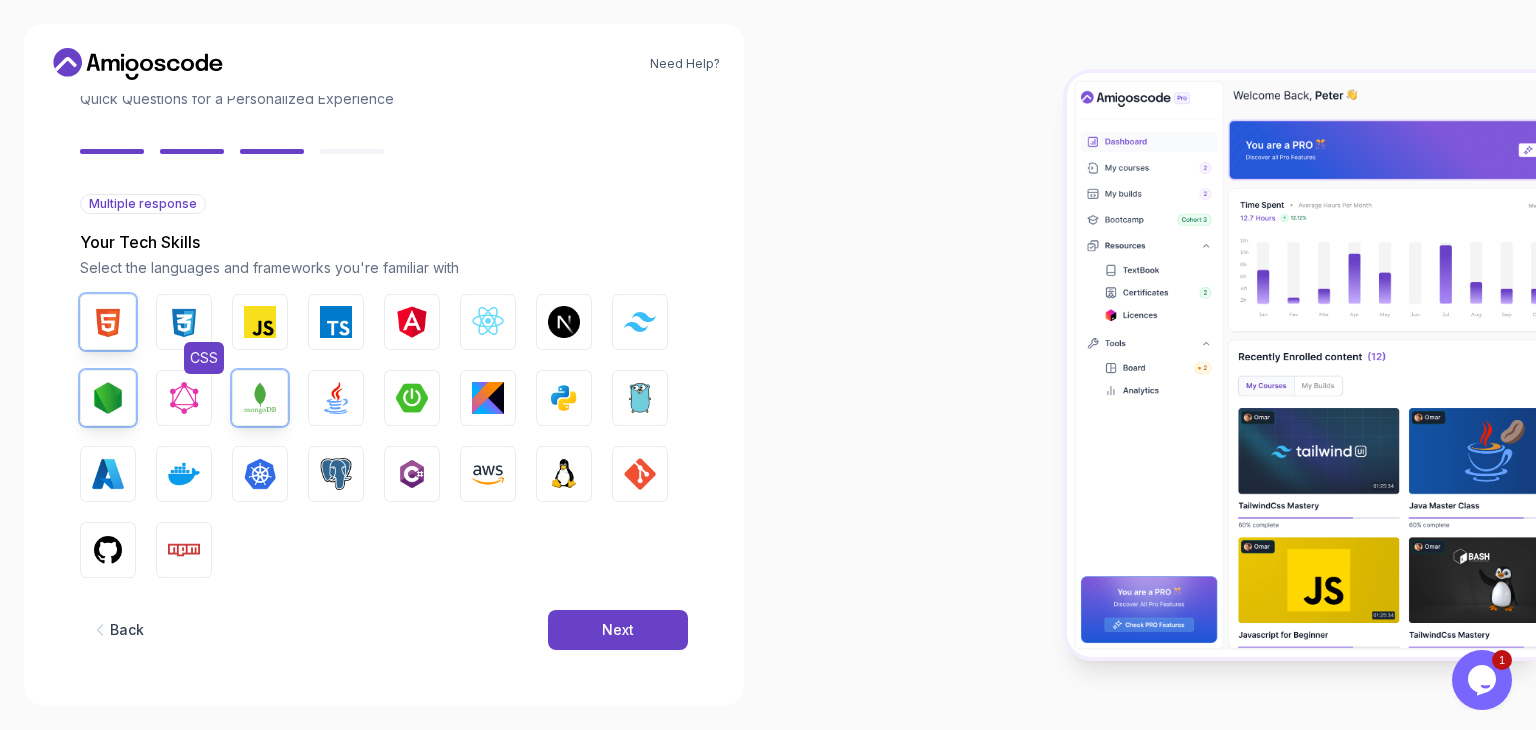 click at bounding box center [184, 322] 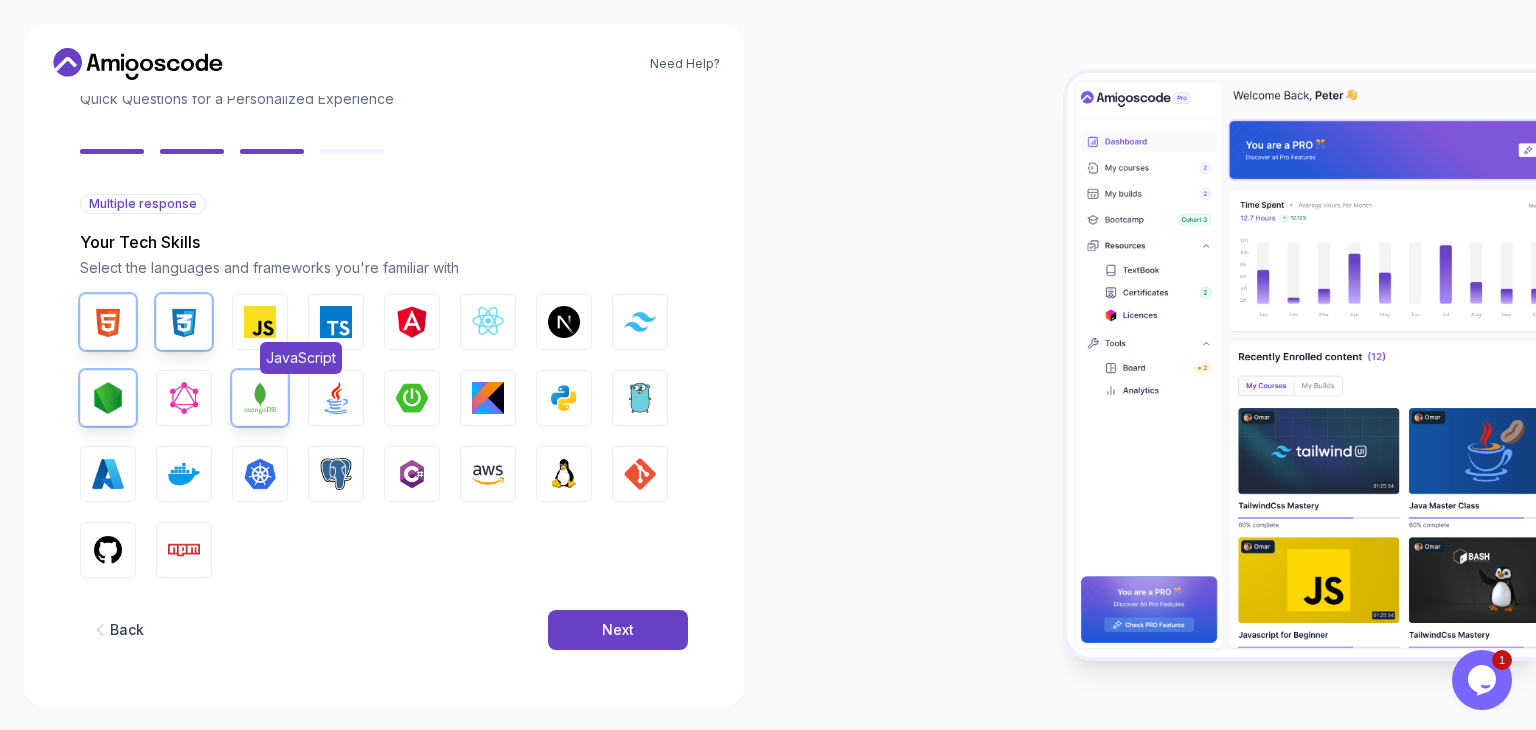 click at bounding box center (260, 322) 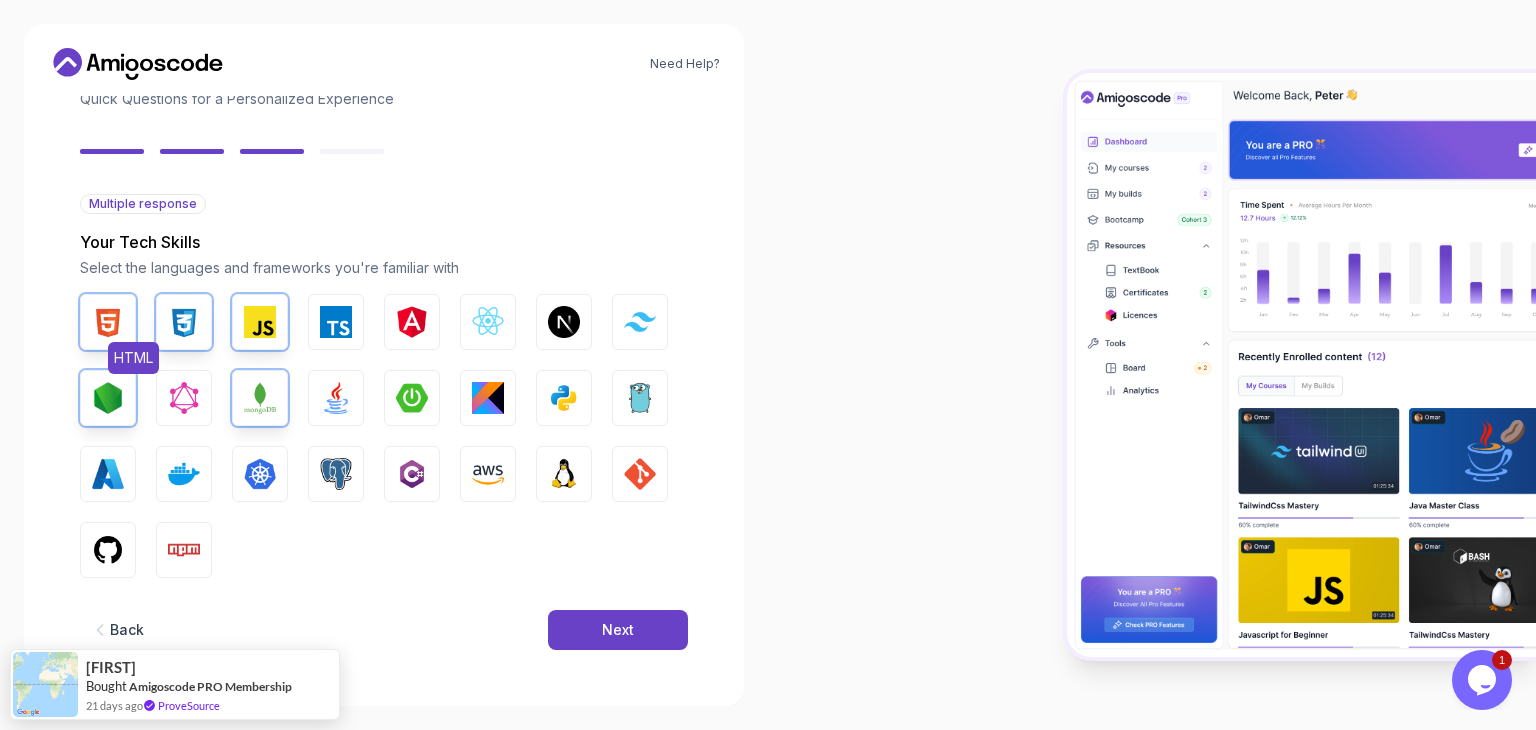 click at bounding box center [108, 322] 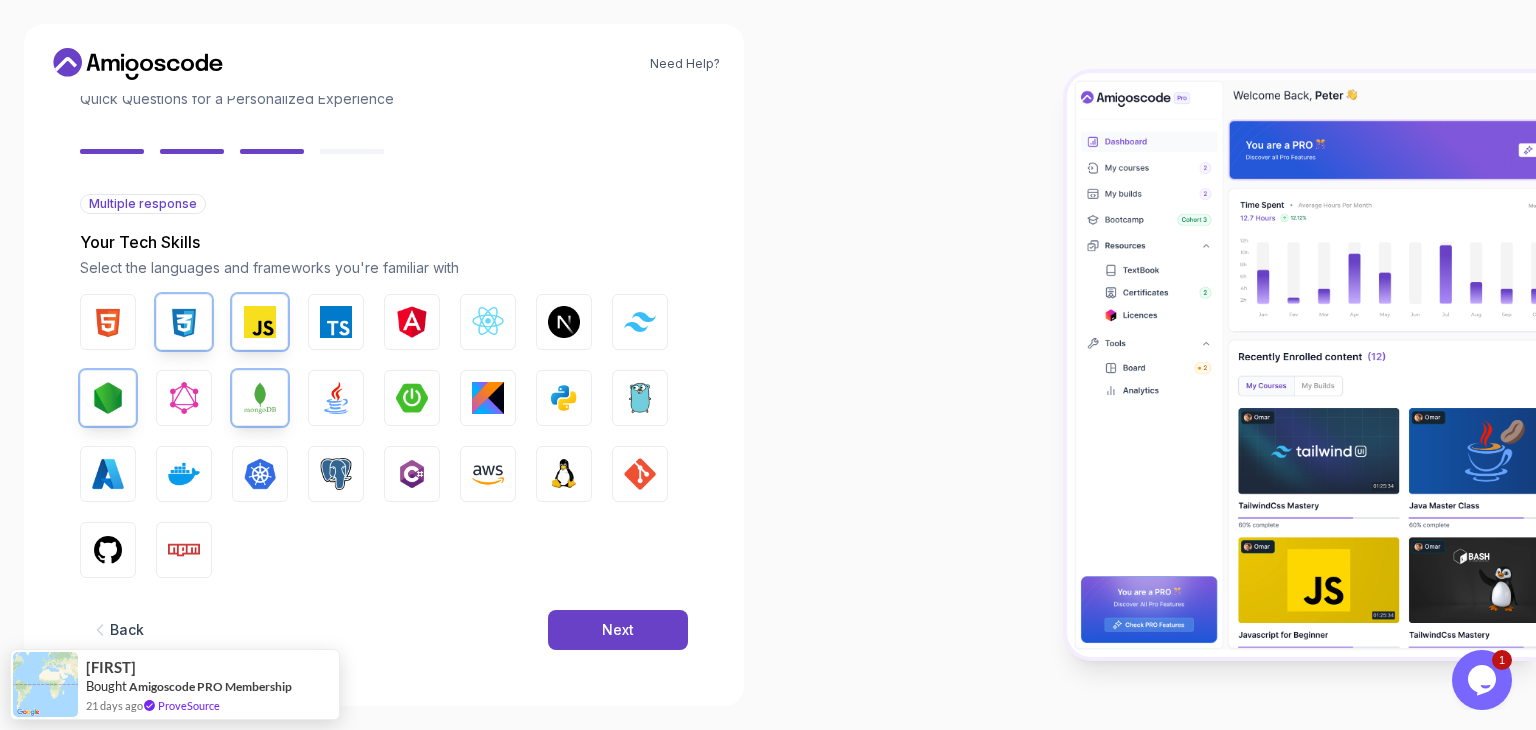 drag, startPoint x: 111, startPoint y: 341, endPoint x: 136, endPoint y: 383, distance: 48.8774 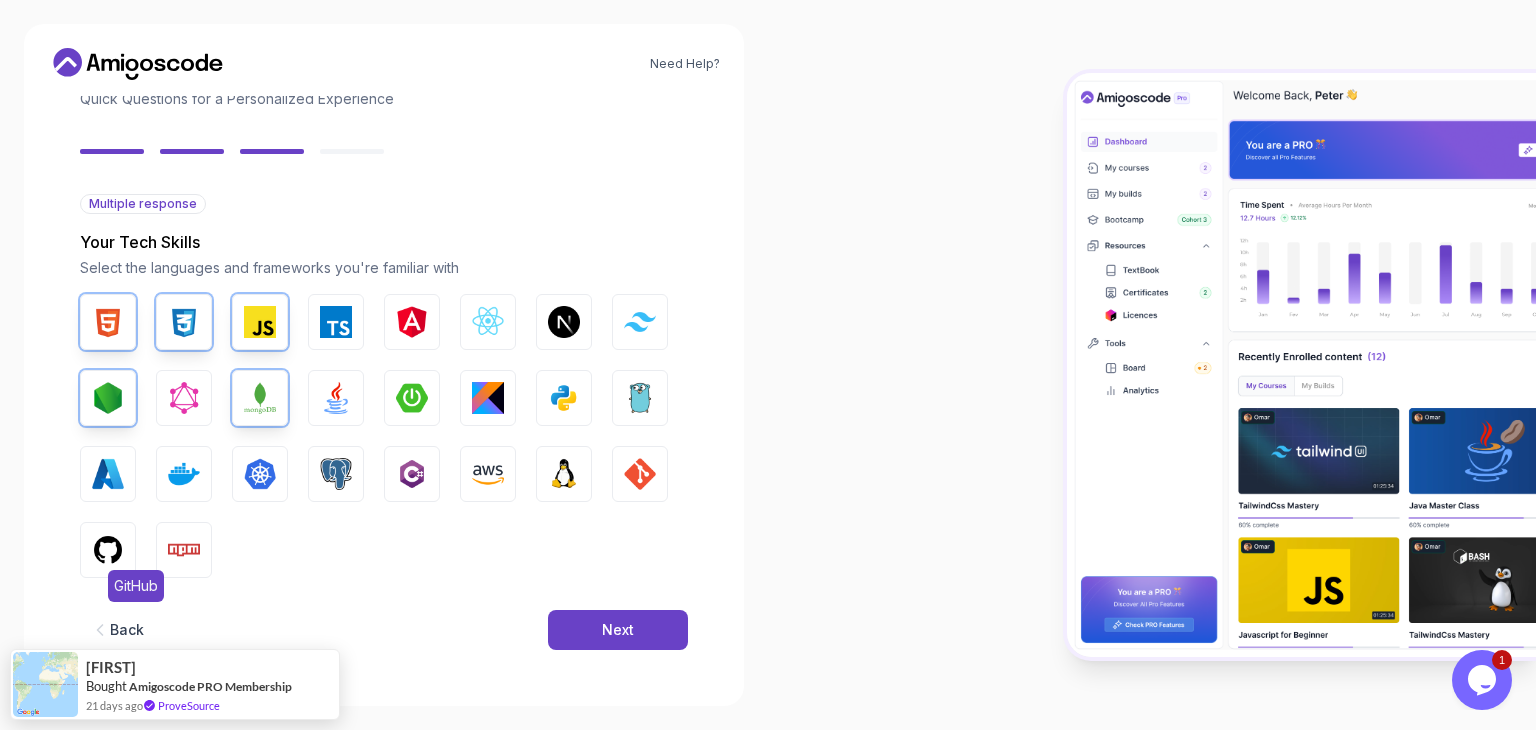 click at bounding box center [108, 550] 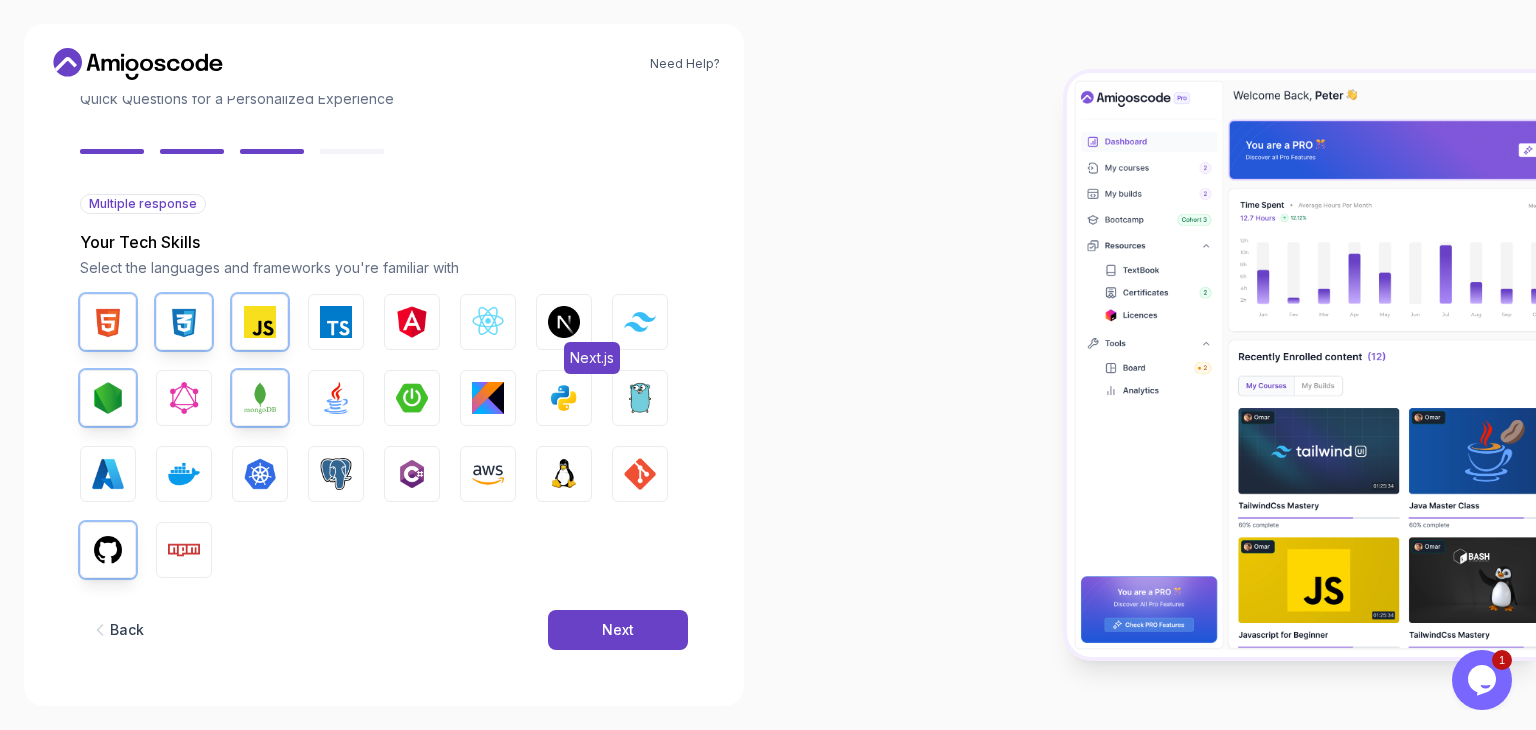click at bounding box center [564, 322] 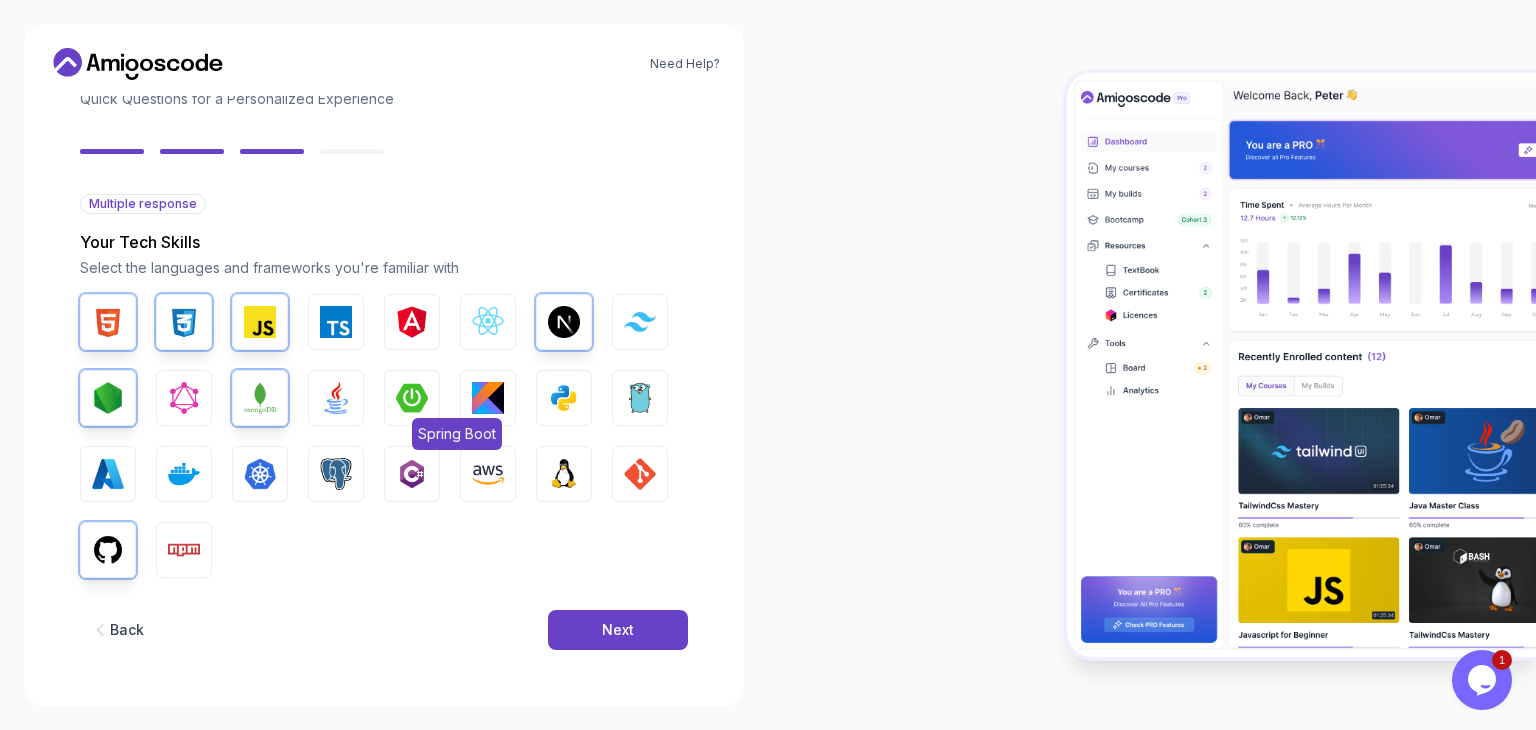click on "Spring Boot" at bounding box center (412, 398) 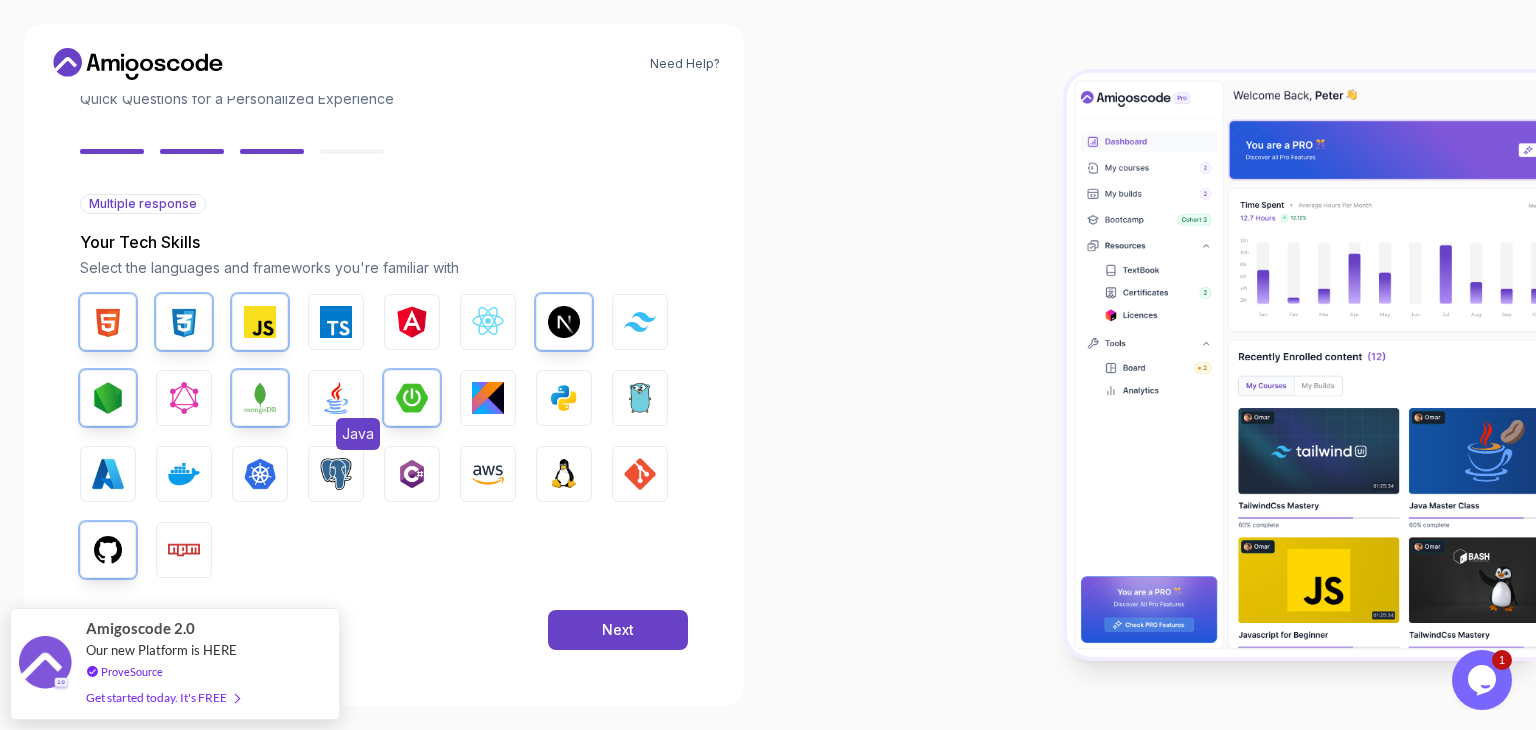 click at bounding box center (336, 398) 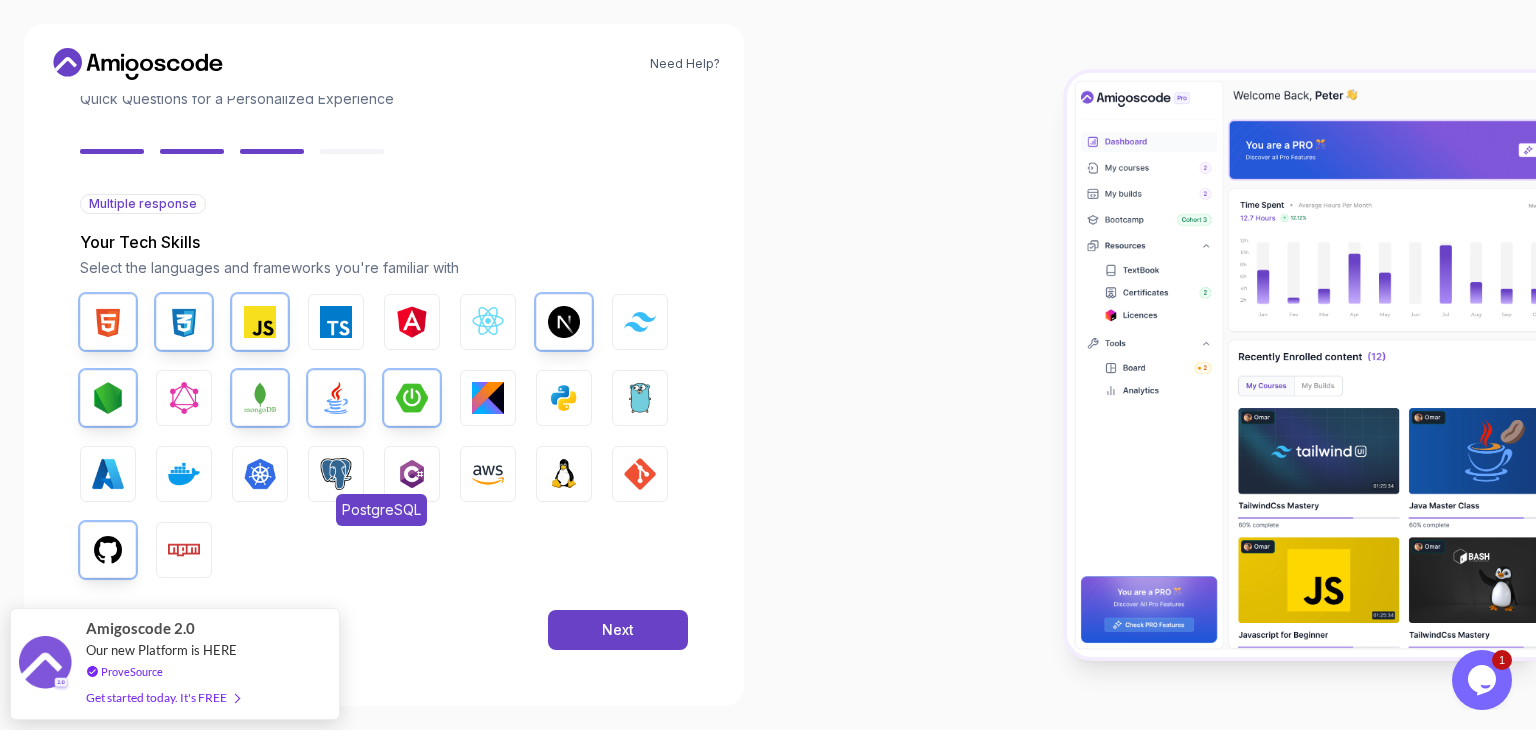 click at bounding box center (336, 474) 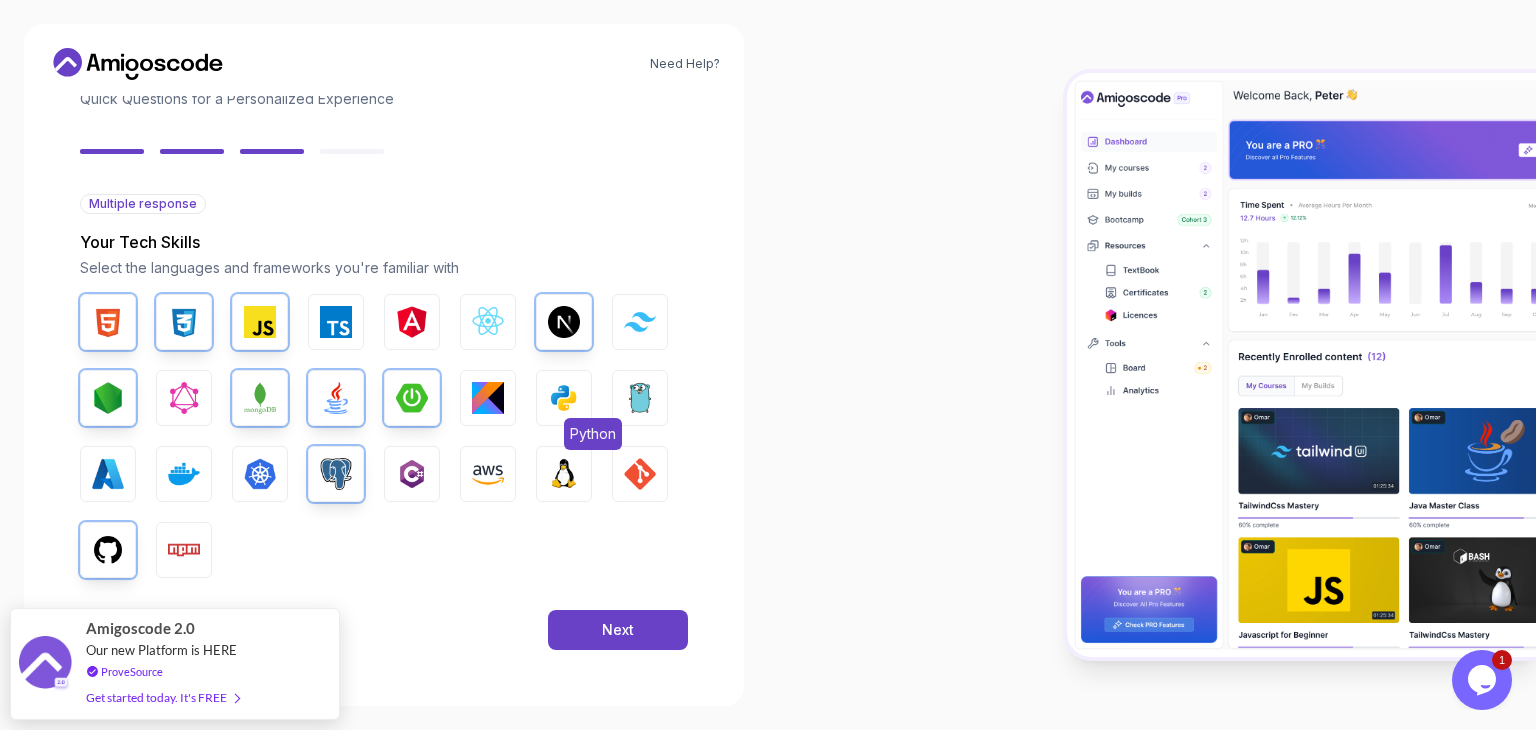 click at bounding box center (564, 398) 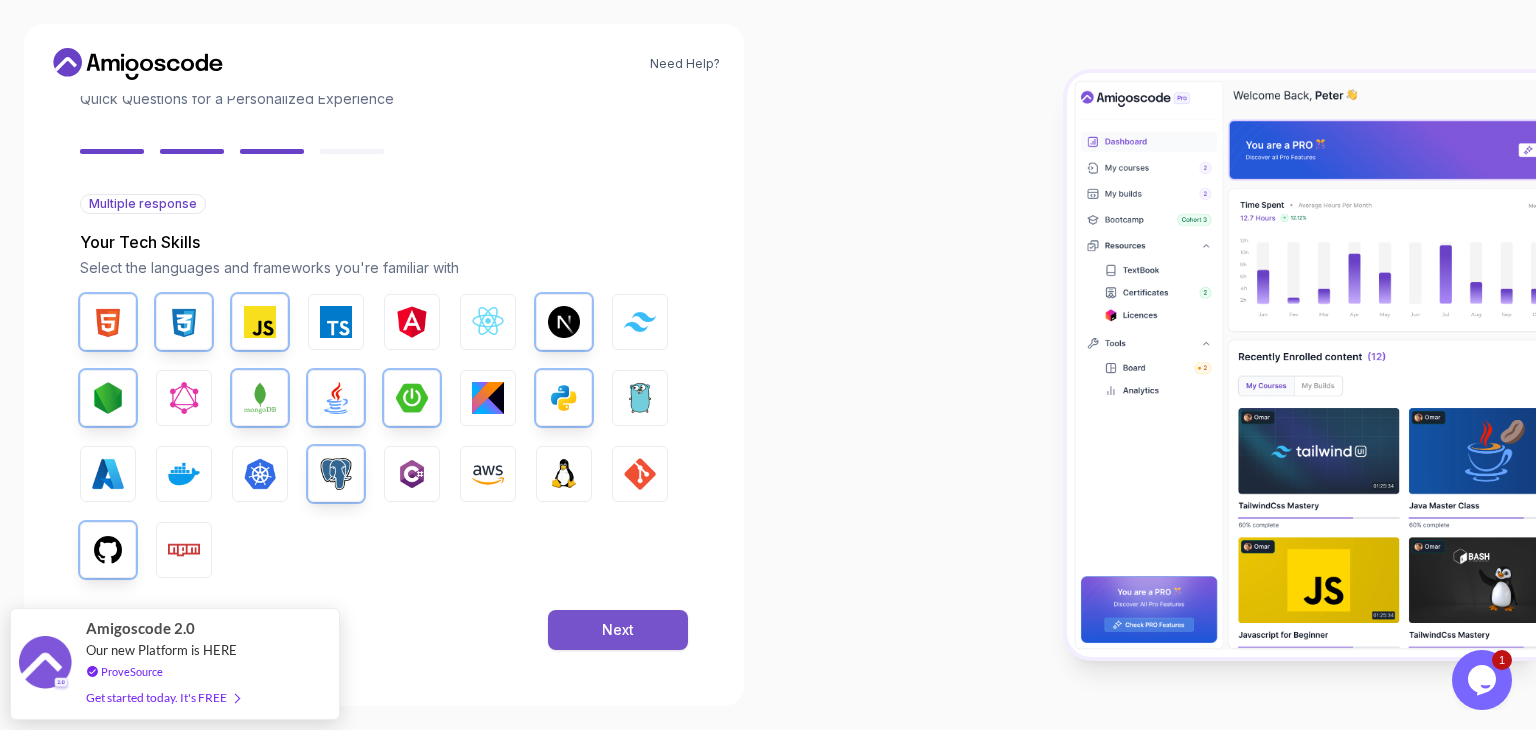 click on "Next" at bounding box center [618, 630] 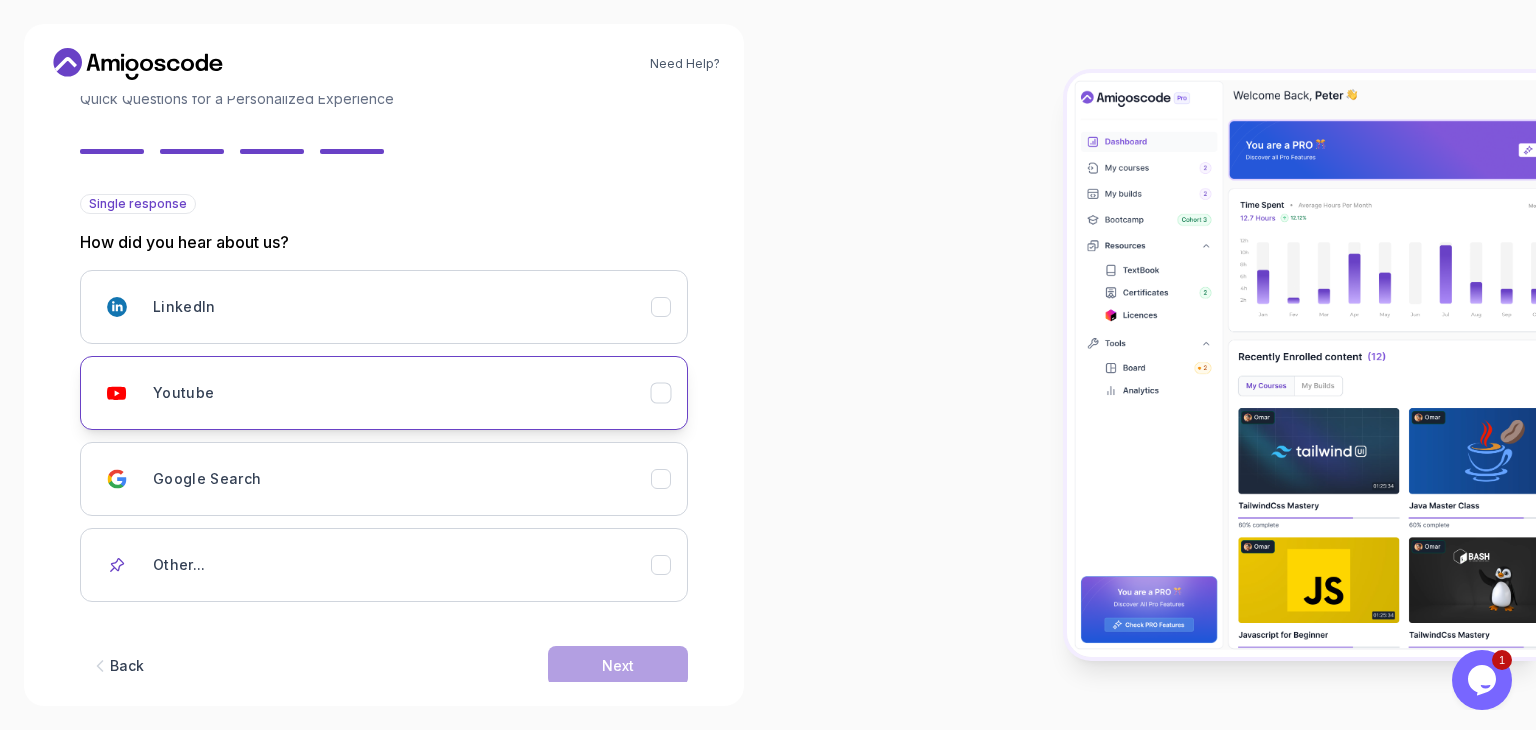 click on "Youtube" at bounding box center [402, 393] 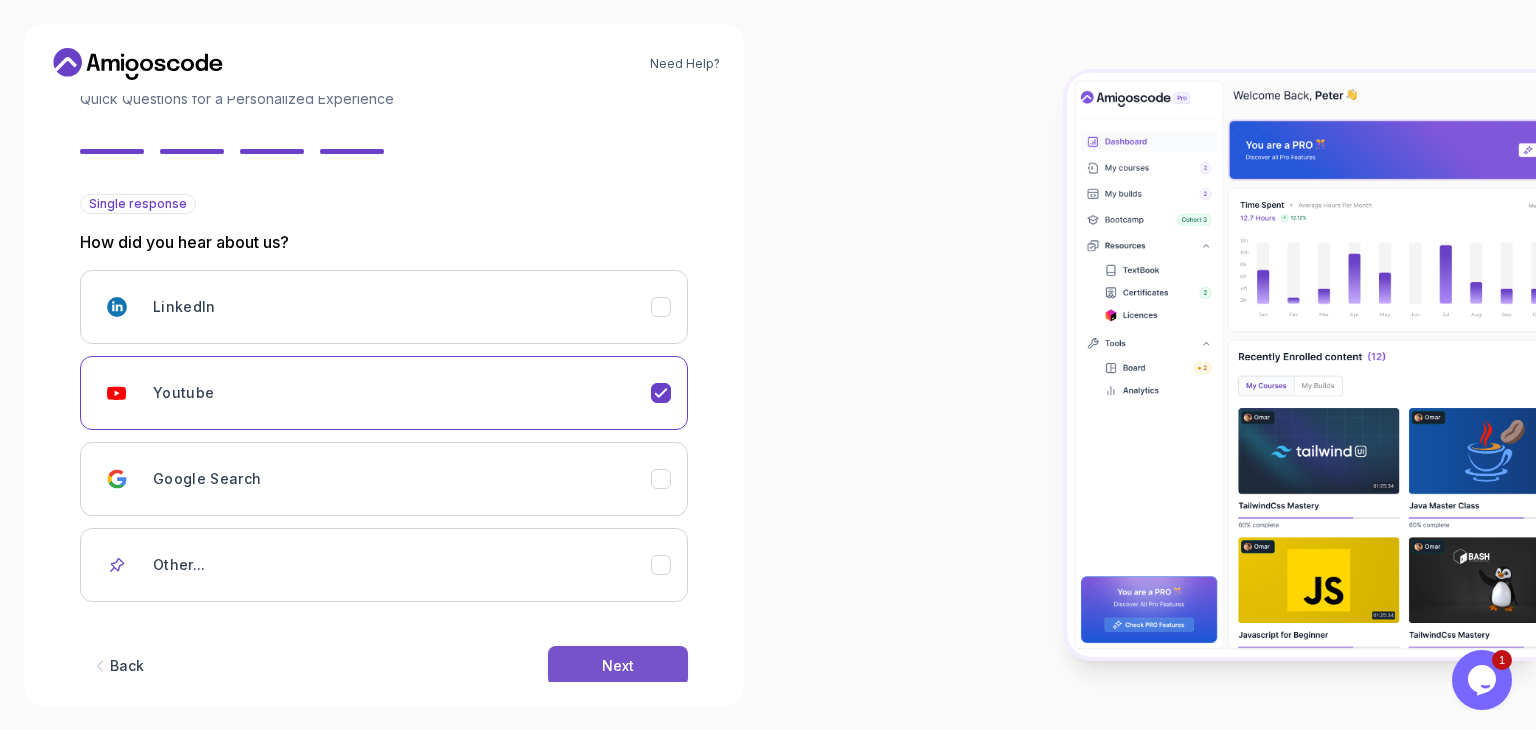 click on "Next" at bounding box center (618, 666) 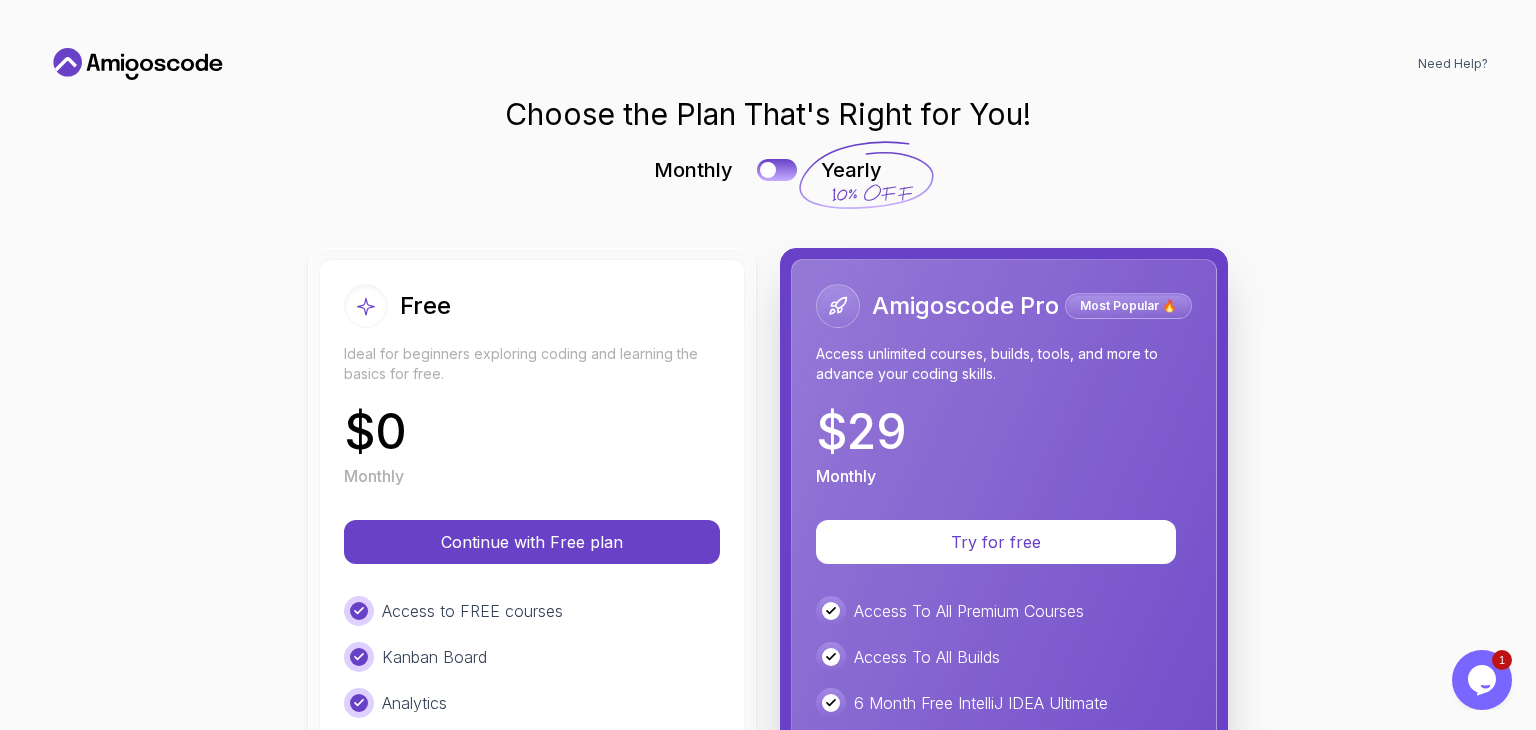scroll, scrollTop: 0, scrollLeft: 0, axis: both 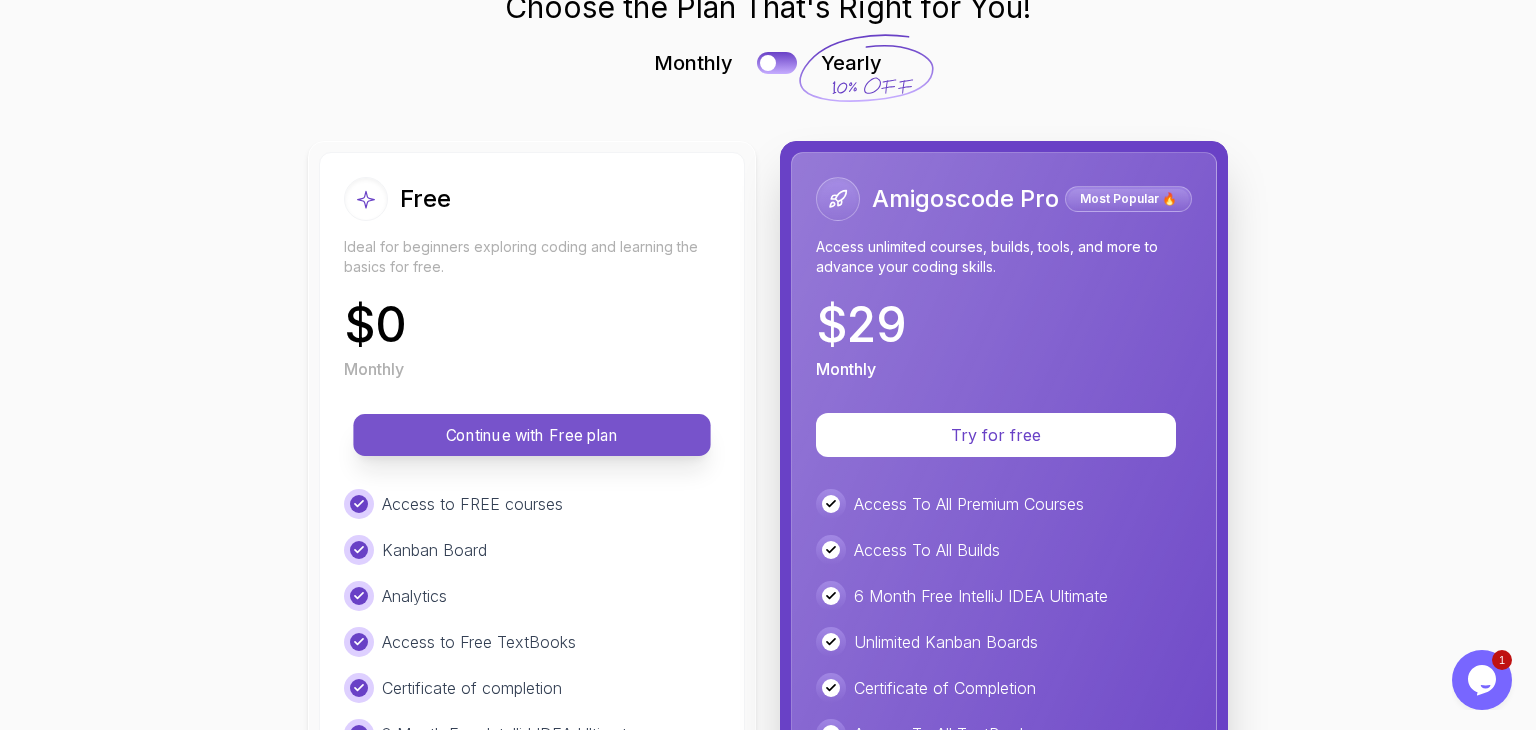 click on "Continue with Free plan" at bounding box center [532, 435] 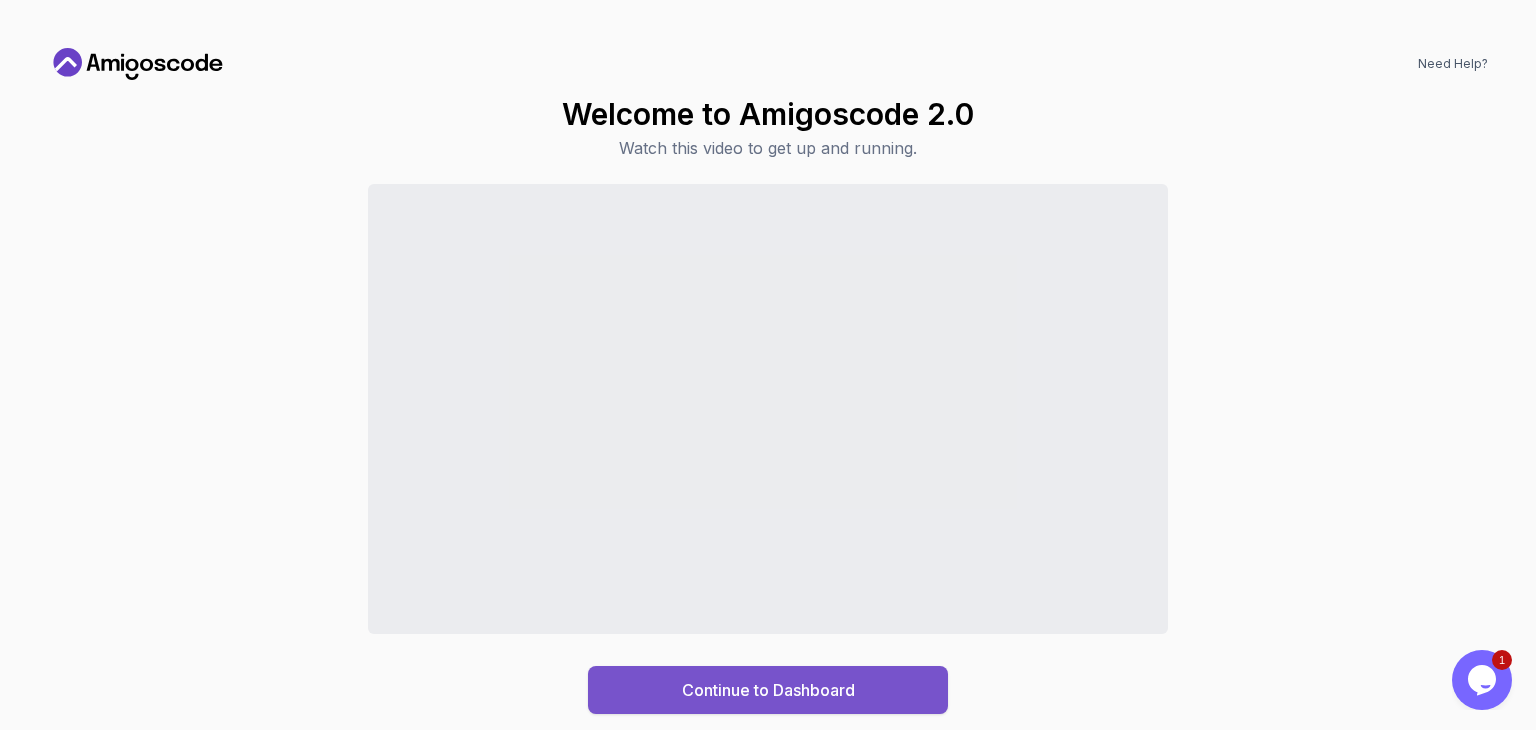 click on "Continue to Dashboard" at bounding box center (768, 690) 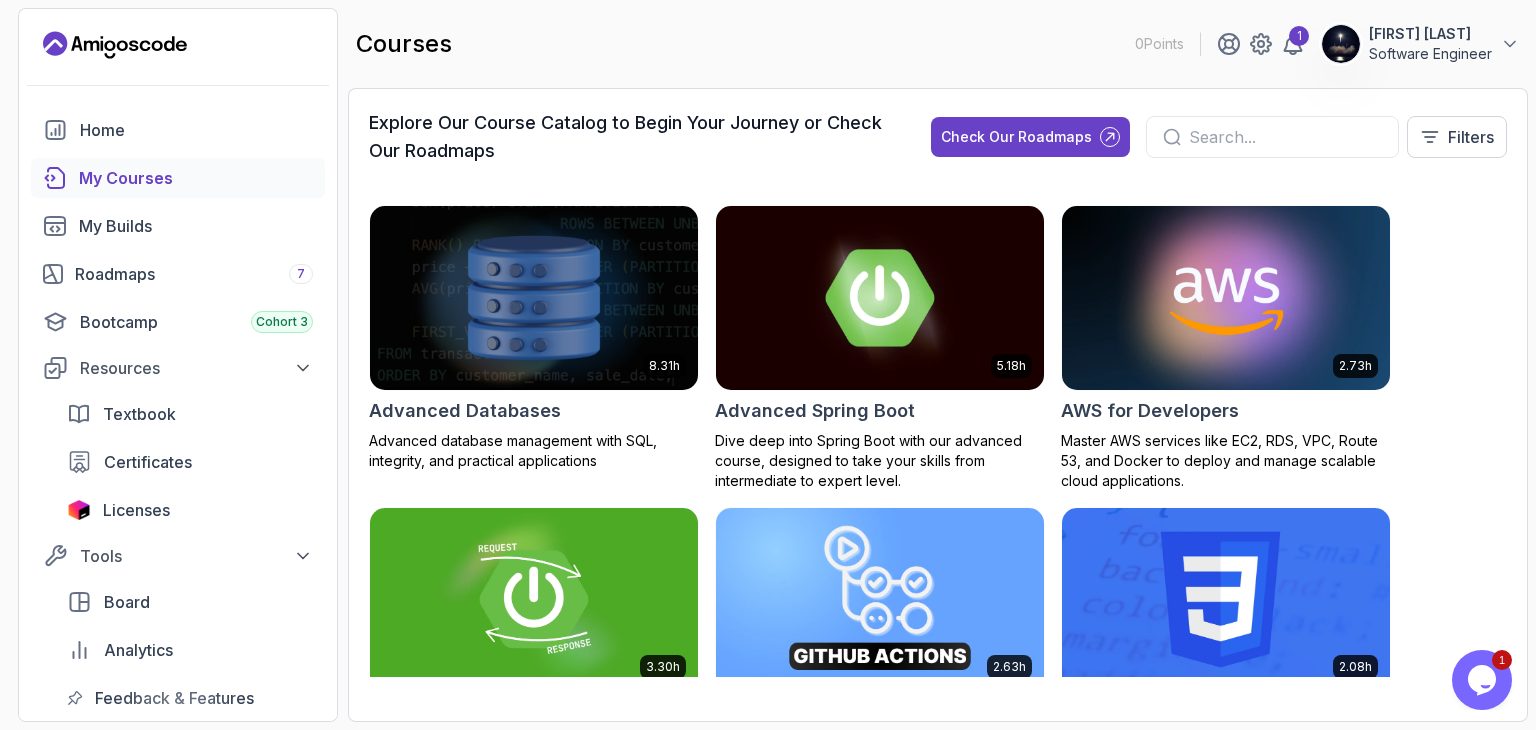 scroll, scrollTop: 0, scrollLeft: 0, axis: both 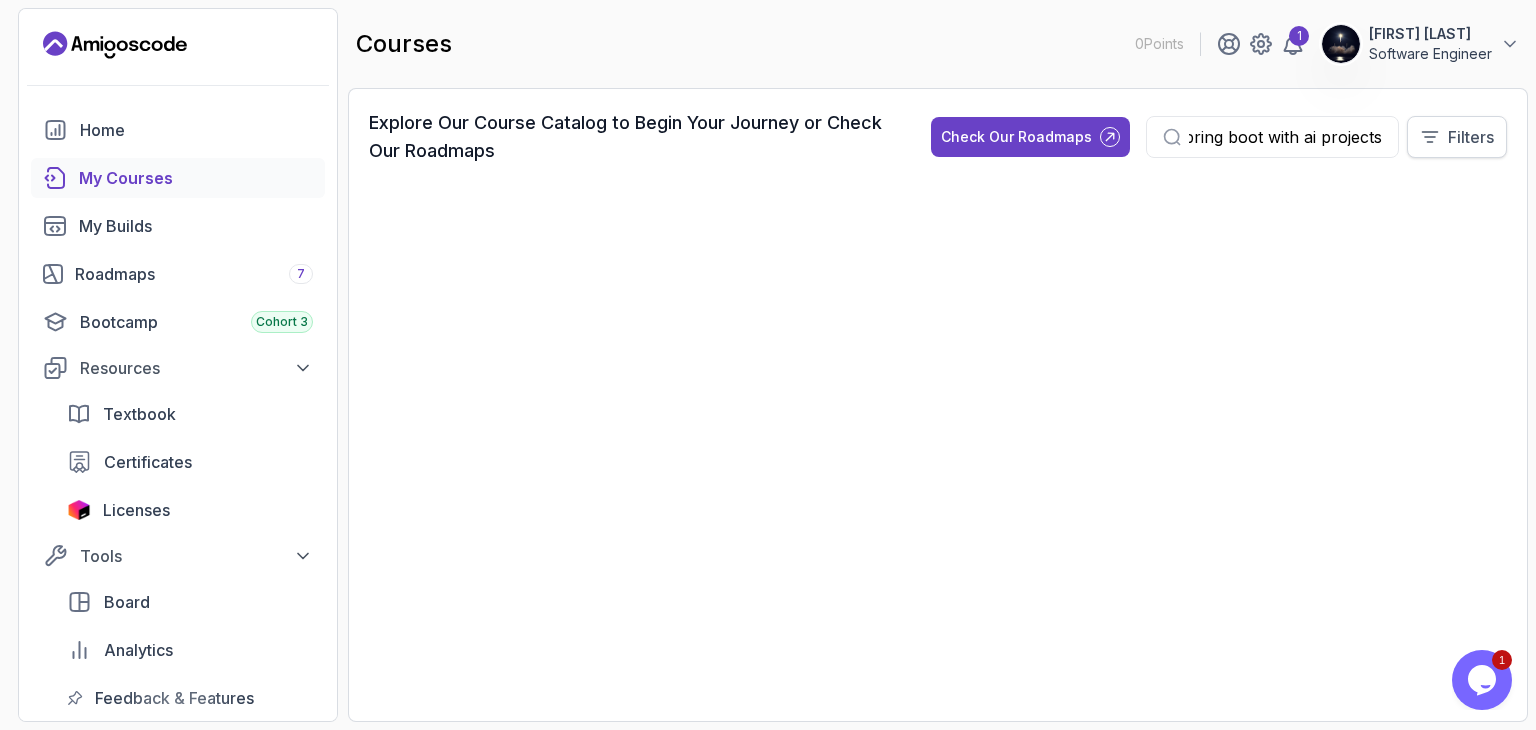 click on "Filters" at bounding box center [1457, 137] 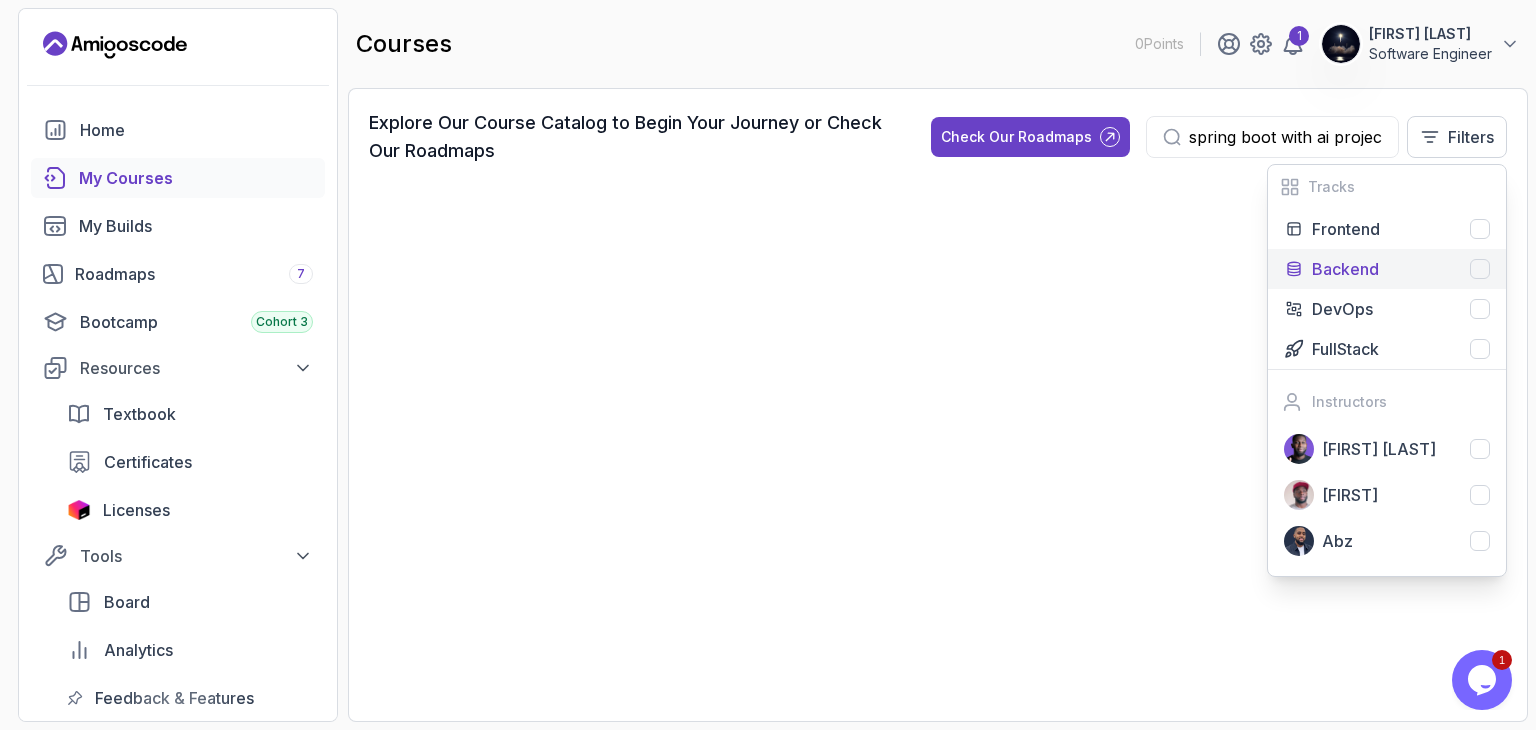 click on "Backend" at bounding box center [1401, 269] 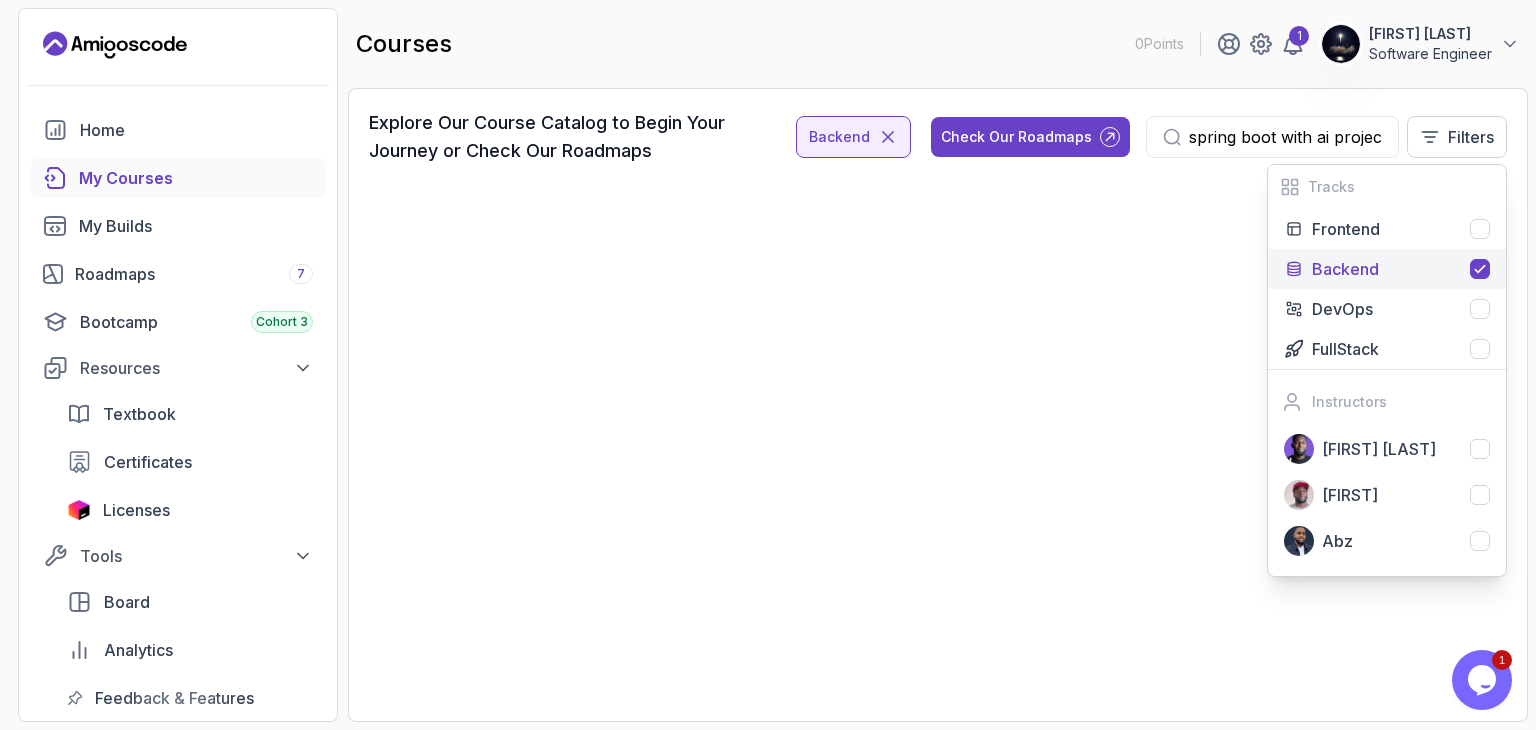 drag, startPoint x: 1325, startPoint y: 134, endPoint x: 1061, endPoint y: 160, distance: 265.27722 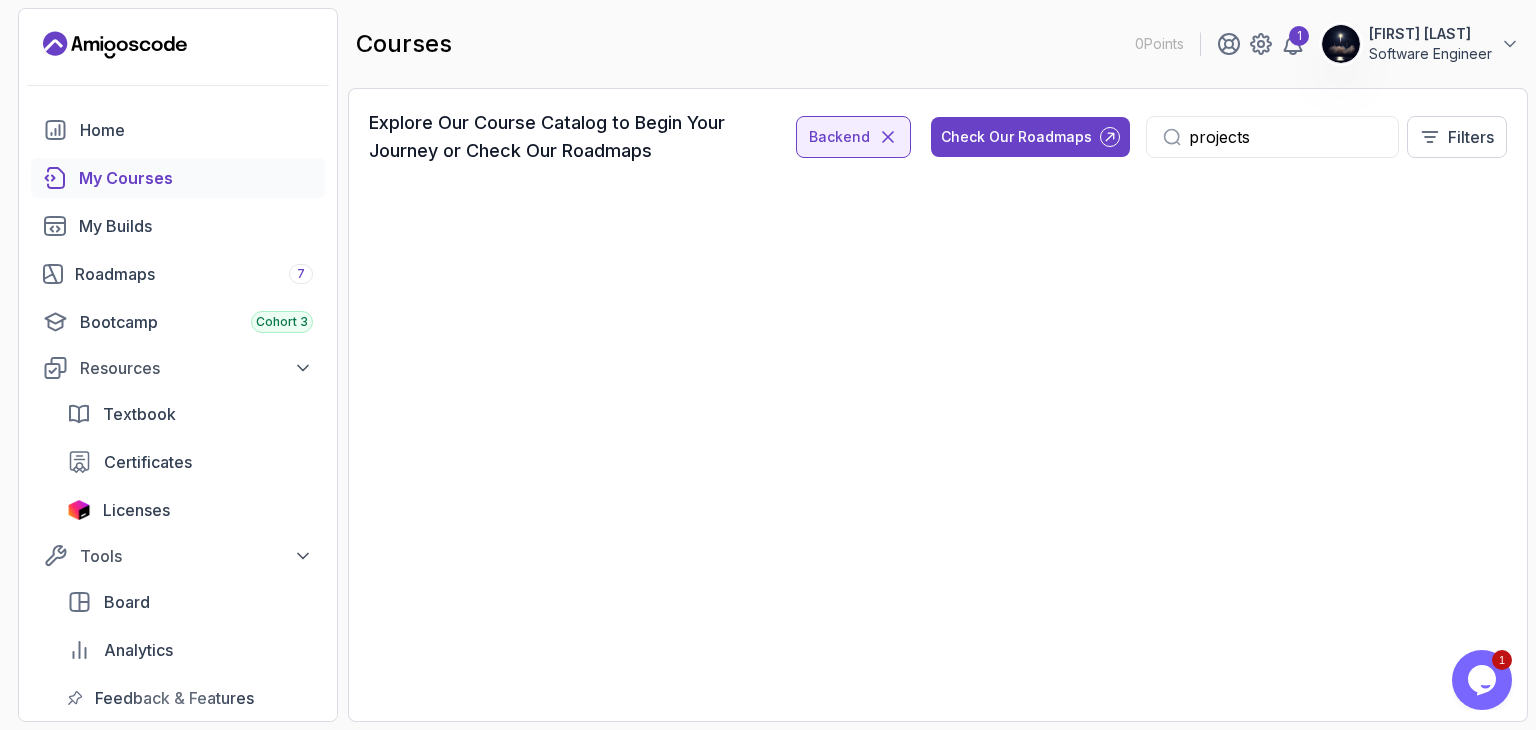 type on "projects" 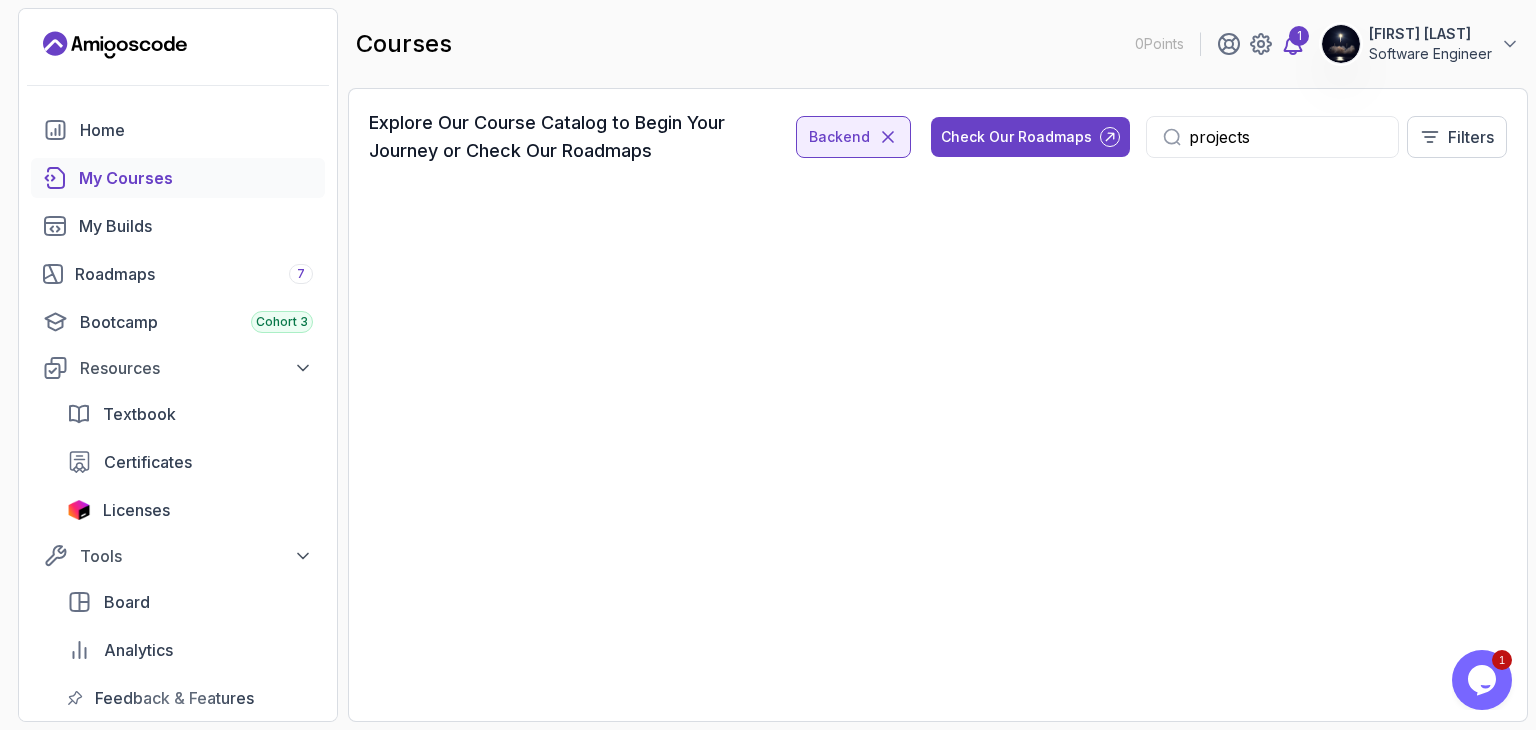 click on "1" at bounding box center (1299, 36) 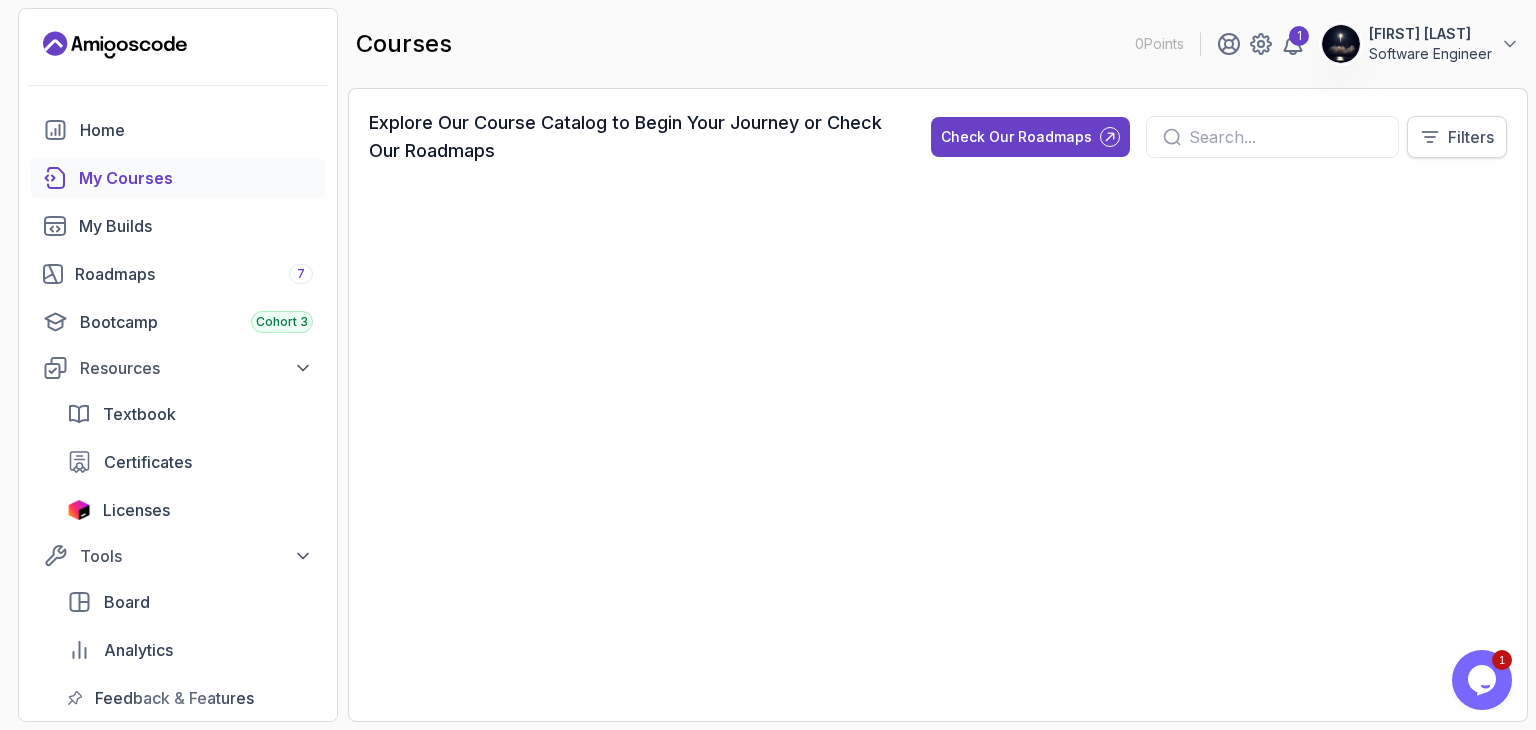 click 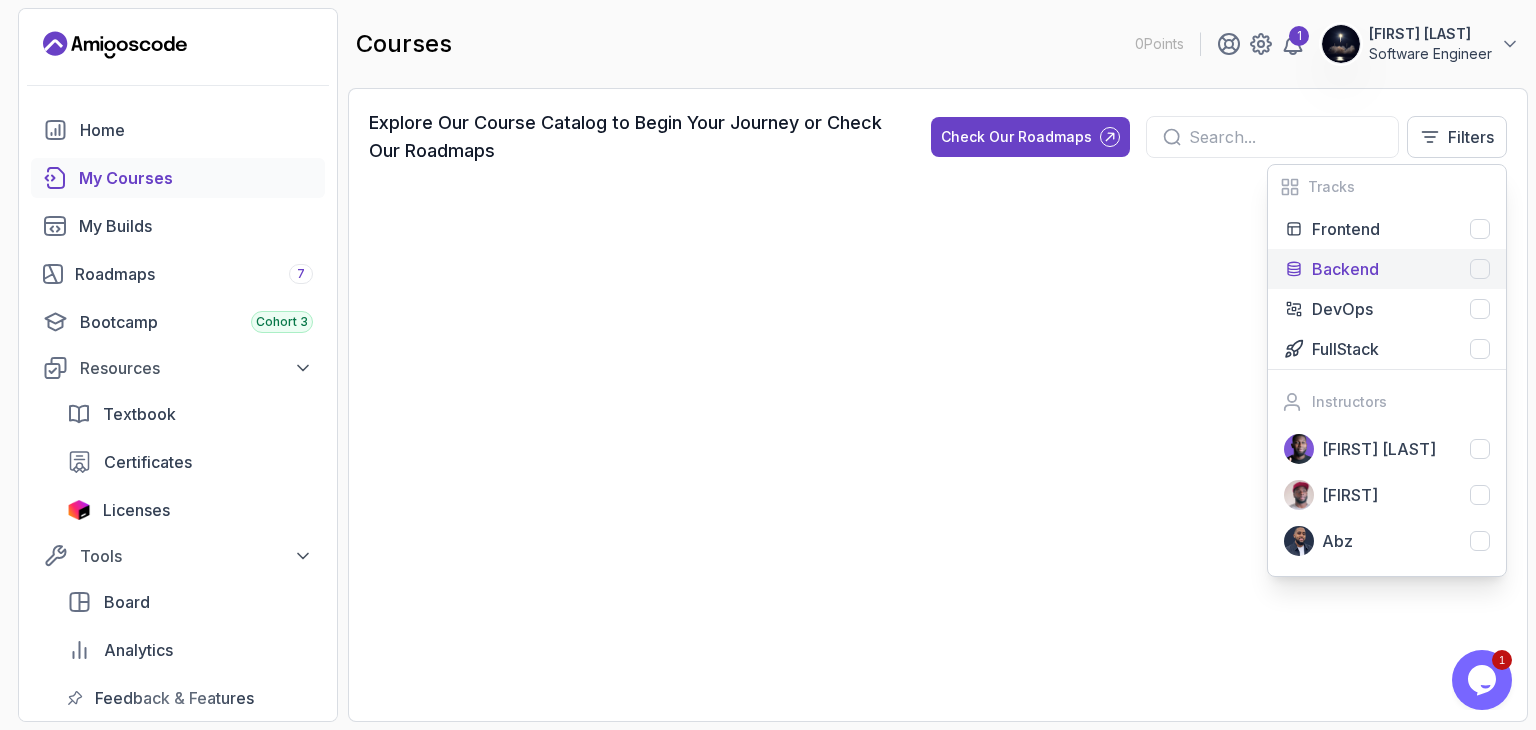 click on "Backend" at bounding box center [1345, 269] 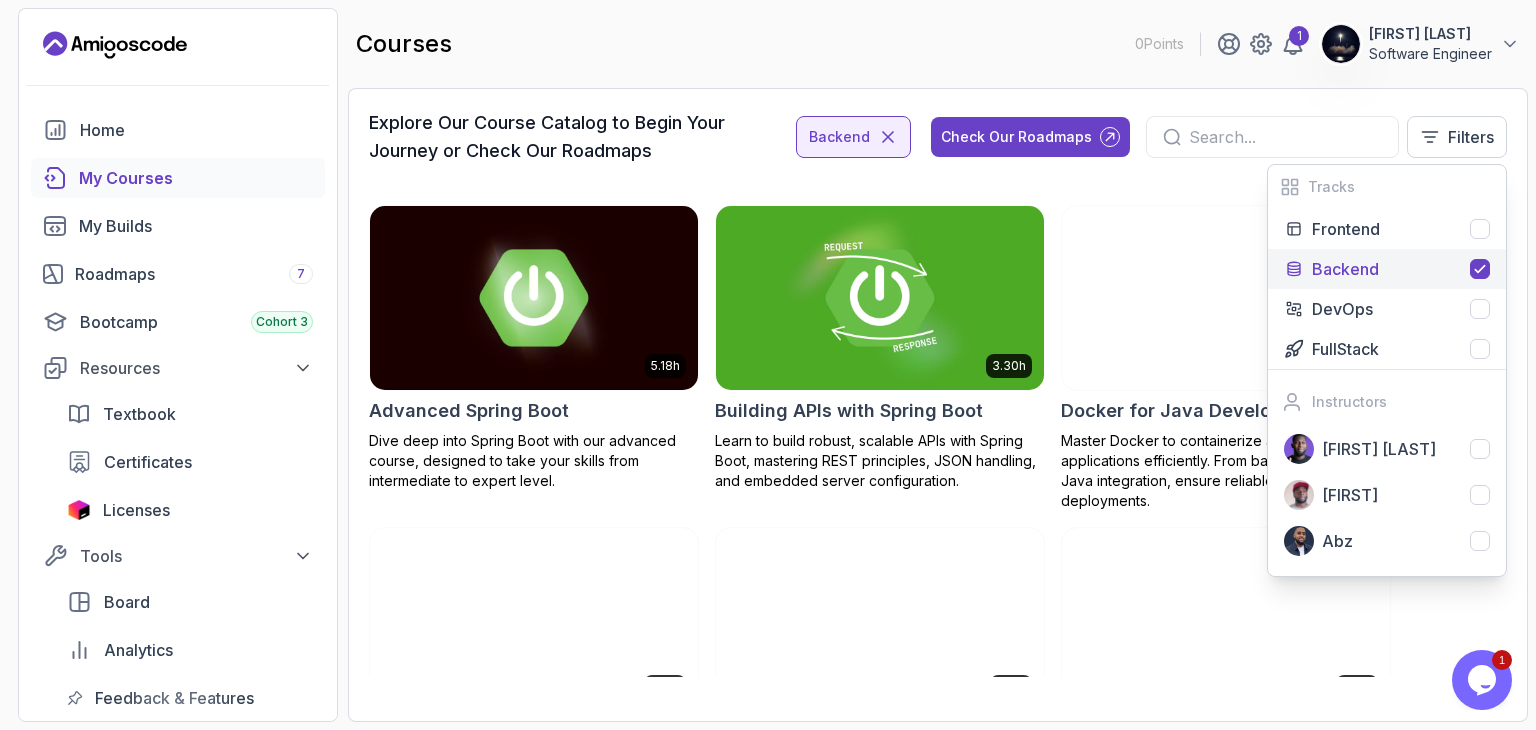 type 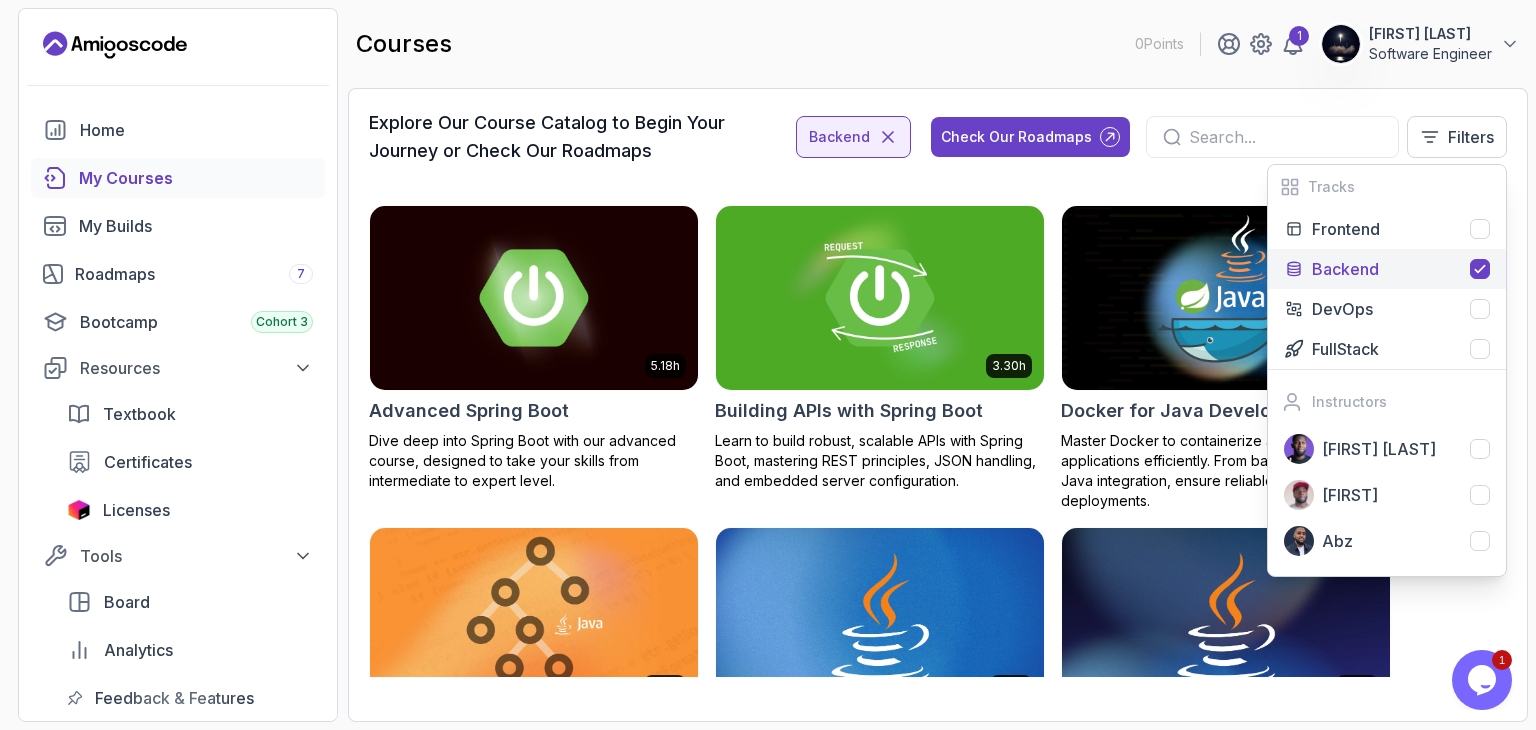 click on "Backend" at bounding box center [1387, 269] 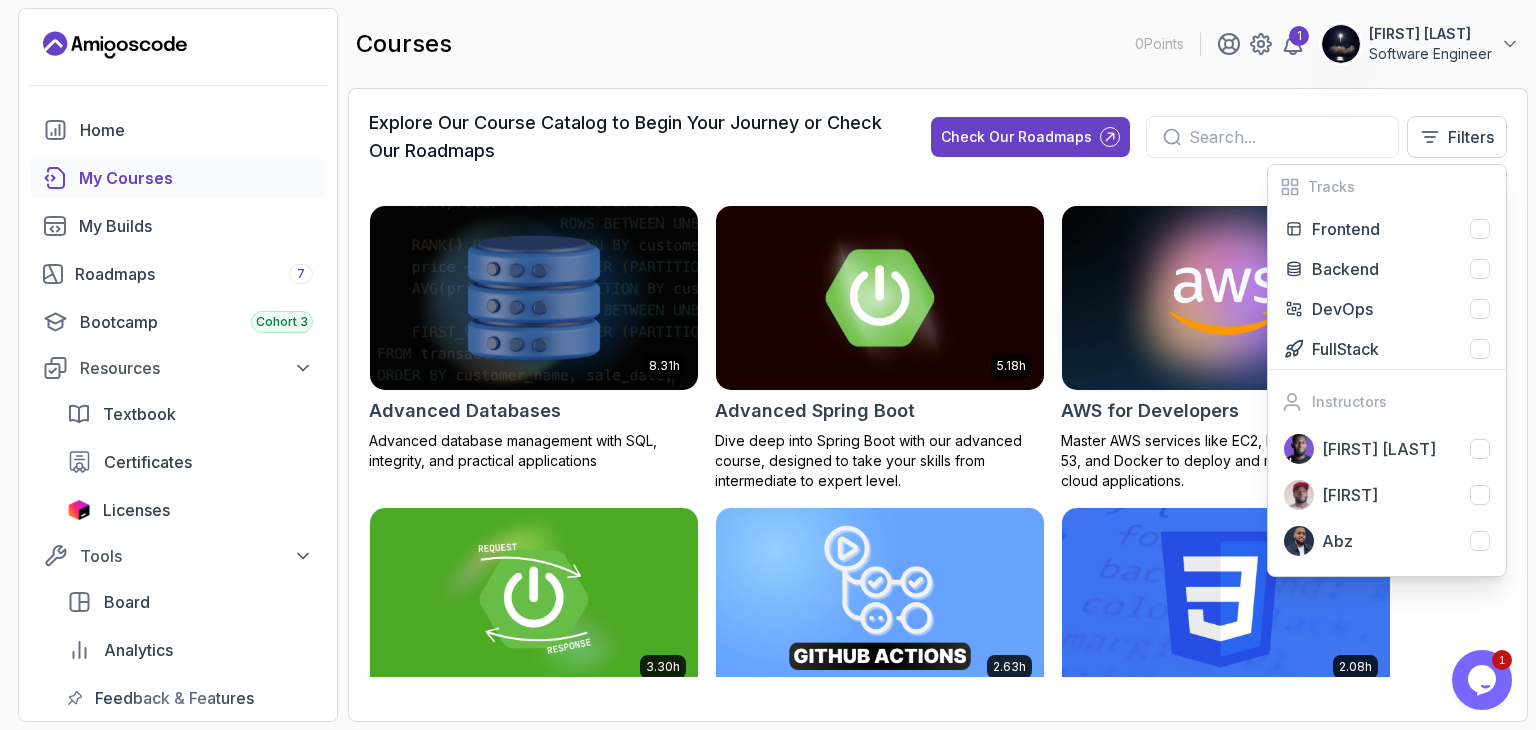 click on "Explore Our Course Catalog to Begin Your Journey or Check Our Roadmaps Check Our Roadmaps Filters Tracks Frontend Backend DevOps FullStack Instructors Nelson Djalo Richard Abz 8.31h Advanced Databases Advanced database management with SQL, integrity, and practical applications 5.18h Advanced Spring Boot Dive deep into Spring Boot with our advanced course, designed to take your skills from intermediate to expert level. 2.73h AWS for Developers Master AWS services like EC2, RDS, VPC, Route 53, and Docker to deploy and manage scalable cloud applications. 3.30h Building APIs with Spring Boot Learn to build robust, scalable APIs with Spring Boot, mastering REST principles, JSON handling, and embedded server configuration. 2.63h CI/CD with GitHub Actions Master CI/CD pipelines with GitHub Actions, automate deployments, and implement DevOps best practices 2.08h CSS Essentials Master the fundamentals of CSS and bring your websites to life with style and structure. 1.70h Database Design & Implementation 1.45h 4.64h" at bounding box center (938, 405) 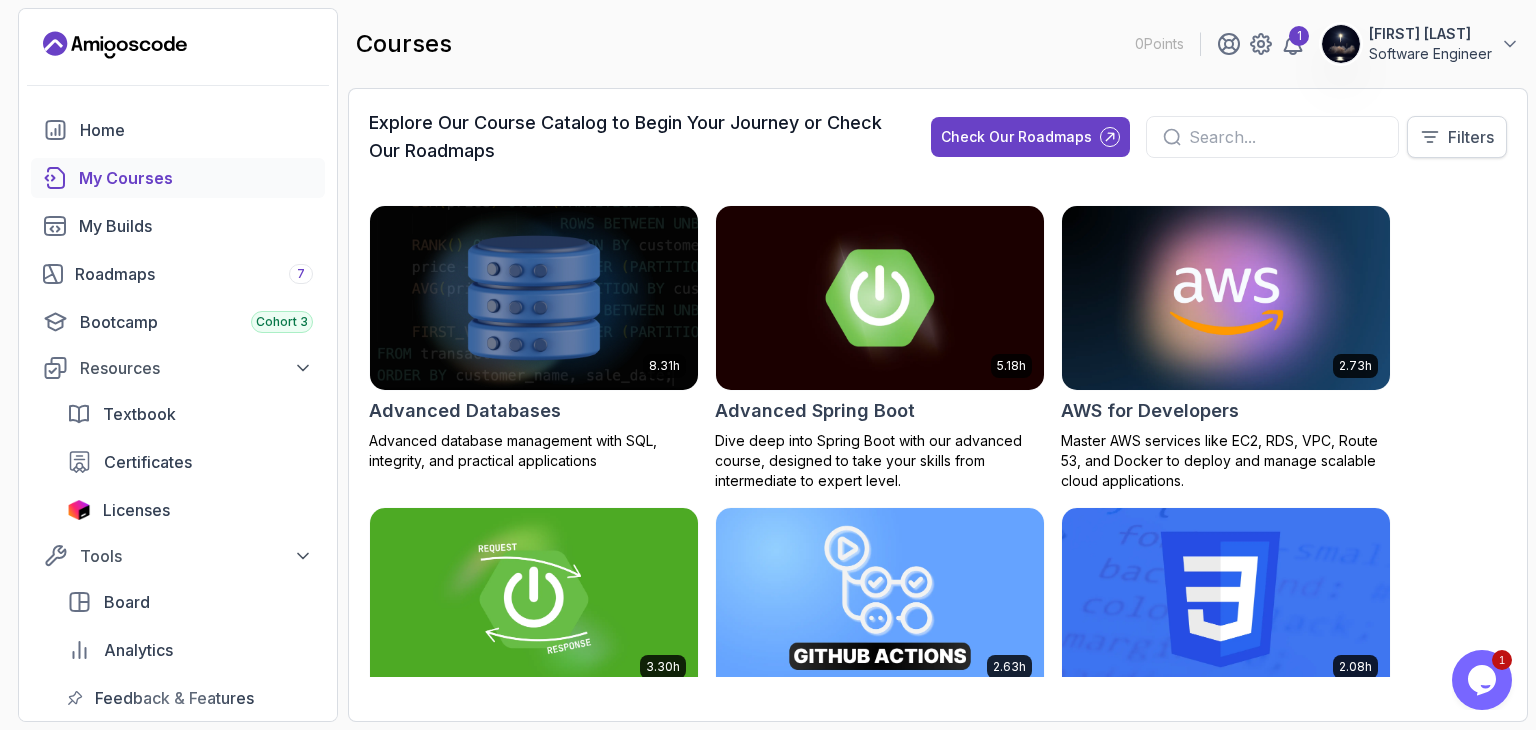 click on "Filters" at bounding box center [1471, 137] 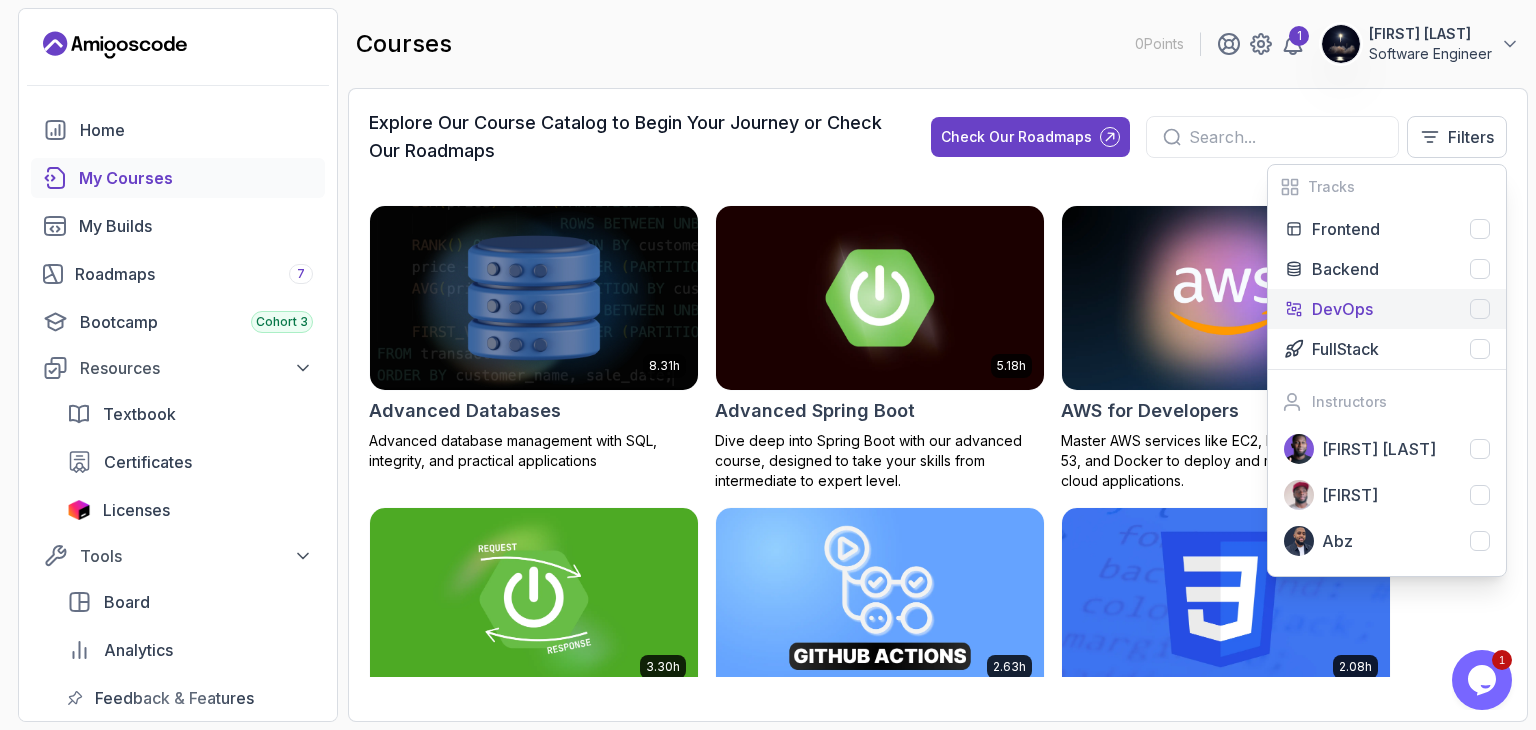 click on "Backend" at bounding box center [1401, 269] 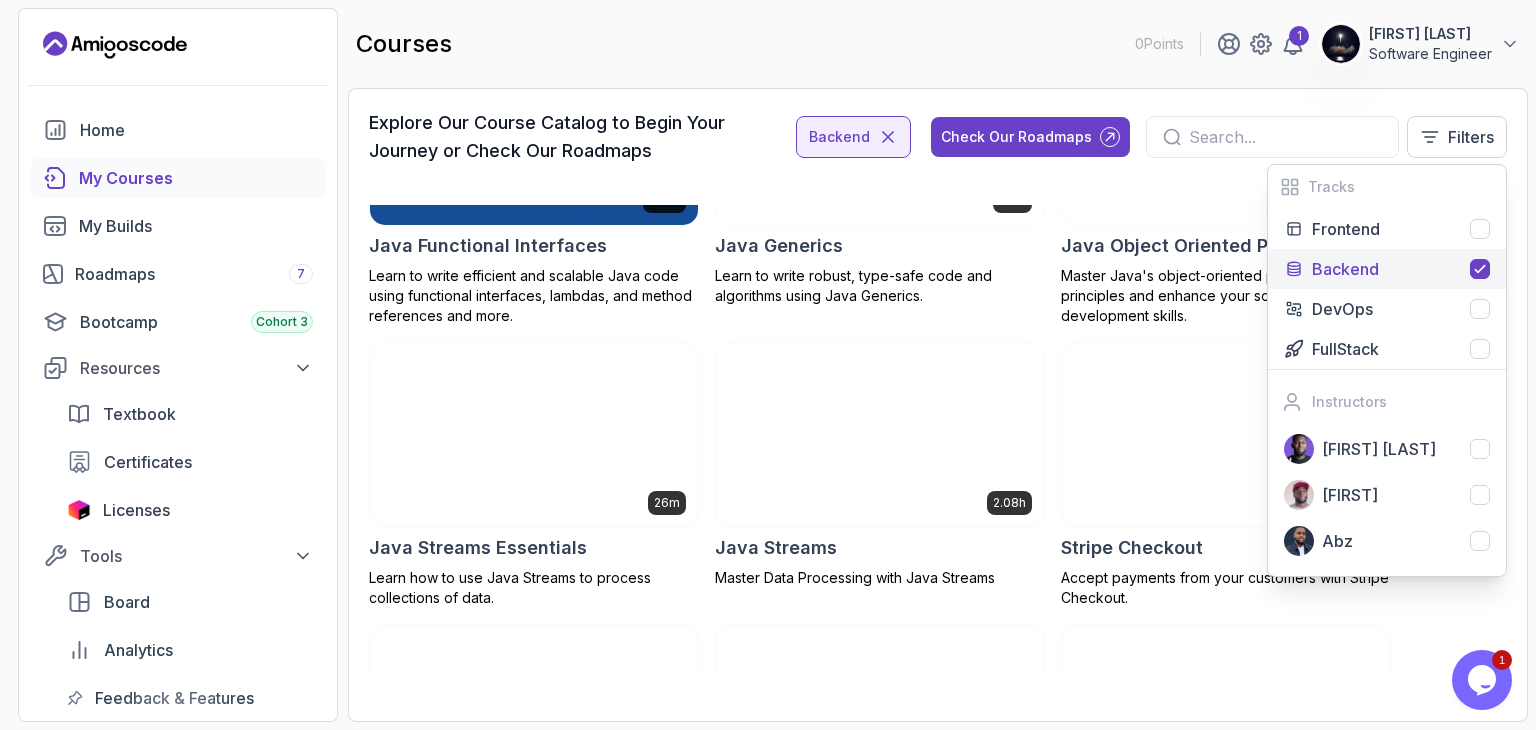 scroll, scrollTop: 836, scrollLeft: 0, axis: vertical 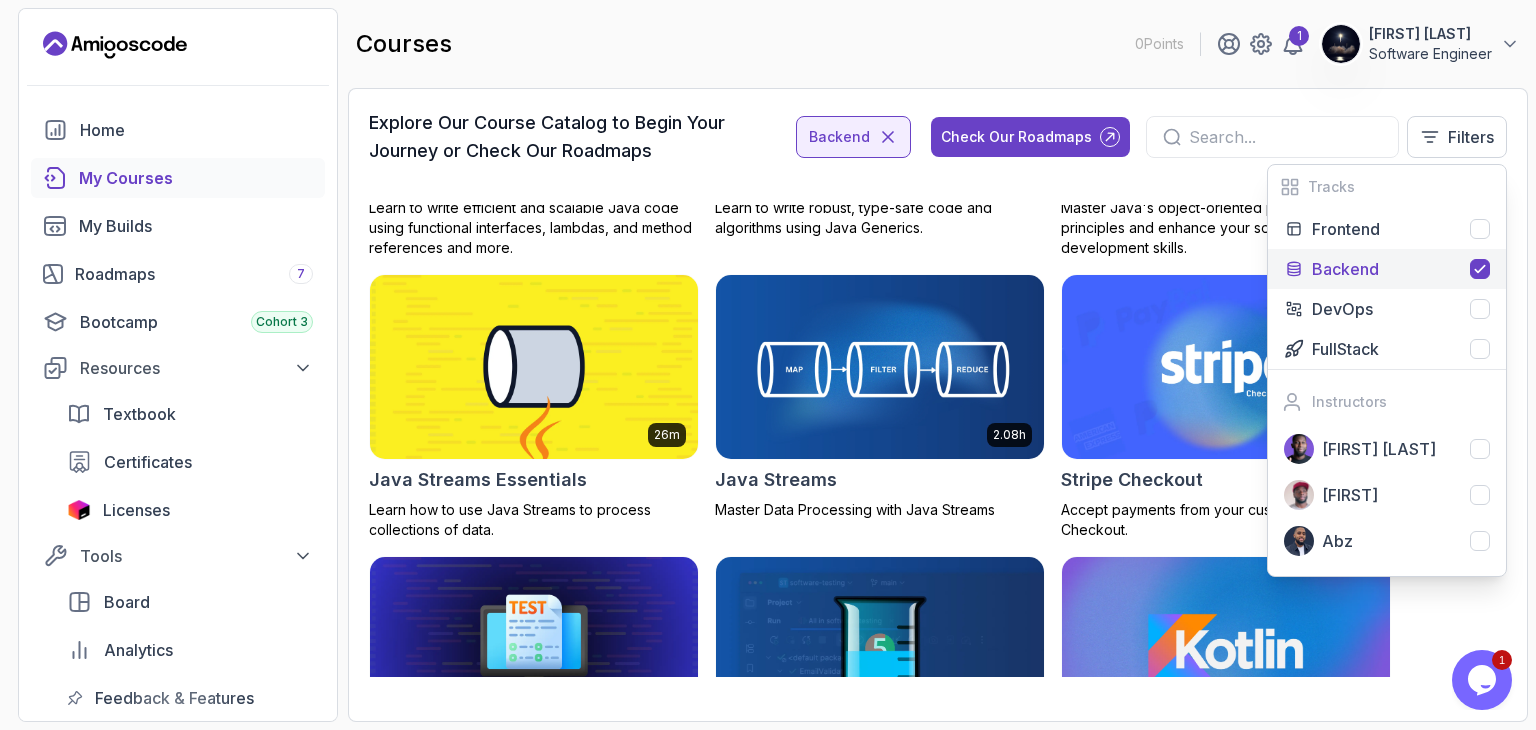 click at bounding box center (1285, 137) 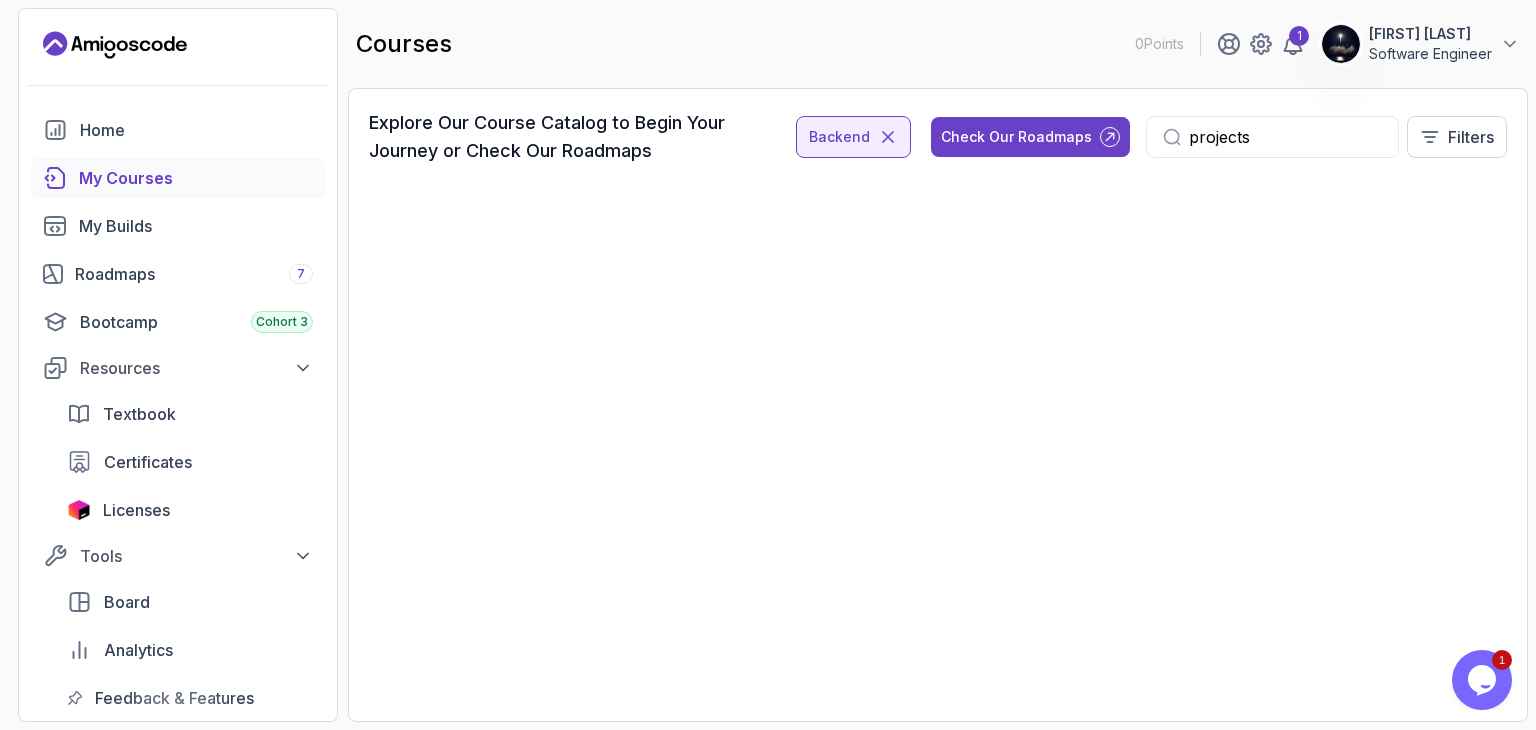 scroll, scrollTop: 0, scrollLeft: 0, axis: both 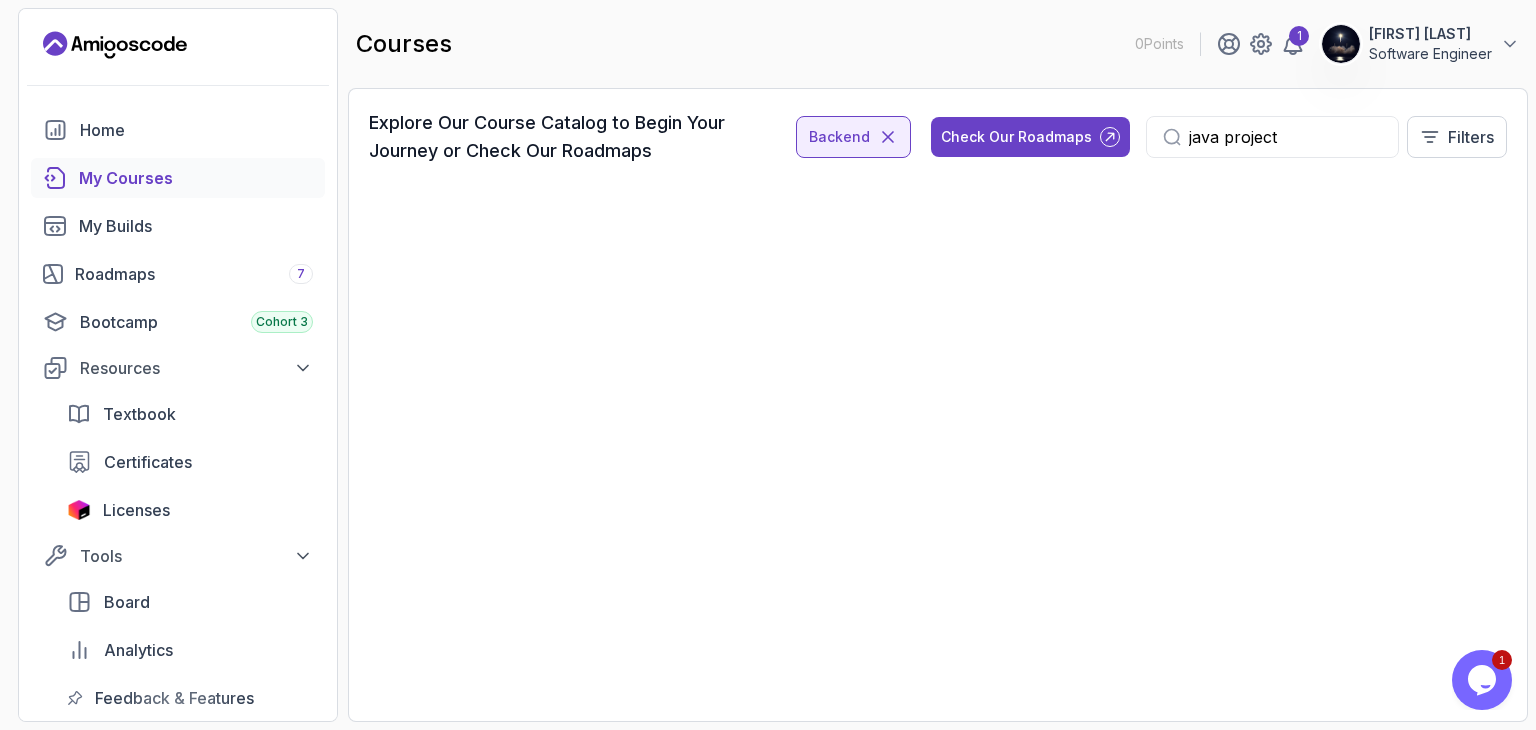 type on "java project" 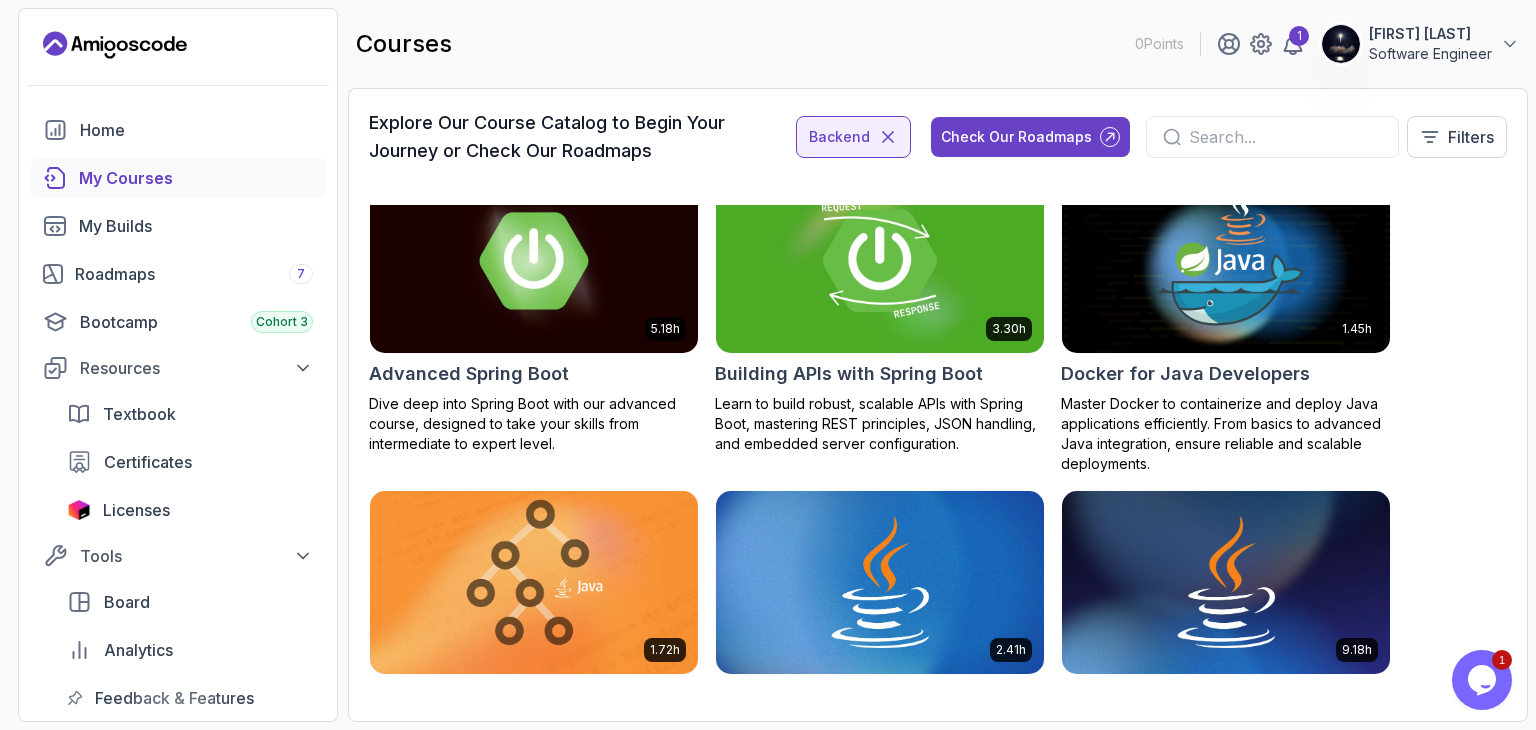scroll, scrollTop: 0, scrollLeft: 0, axis: both 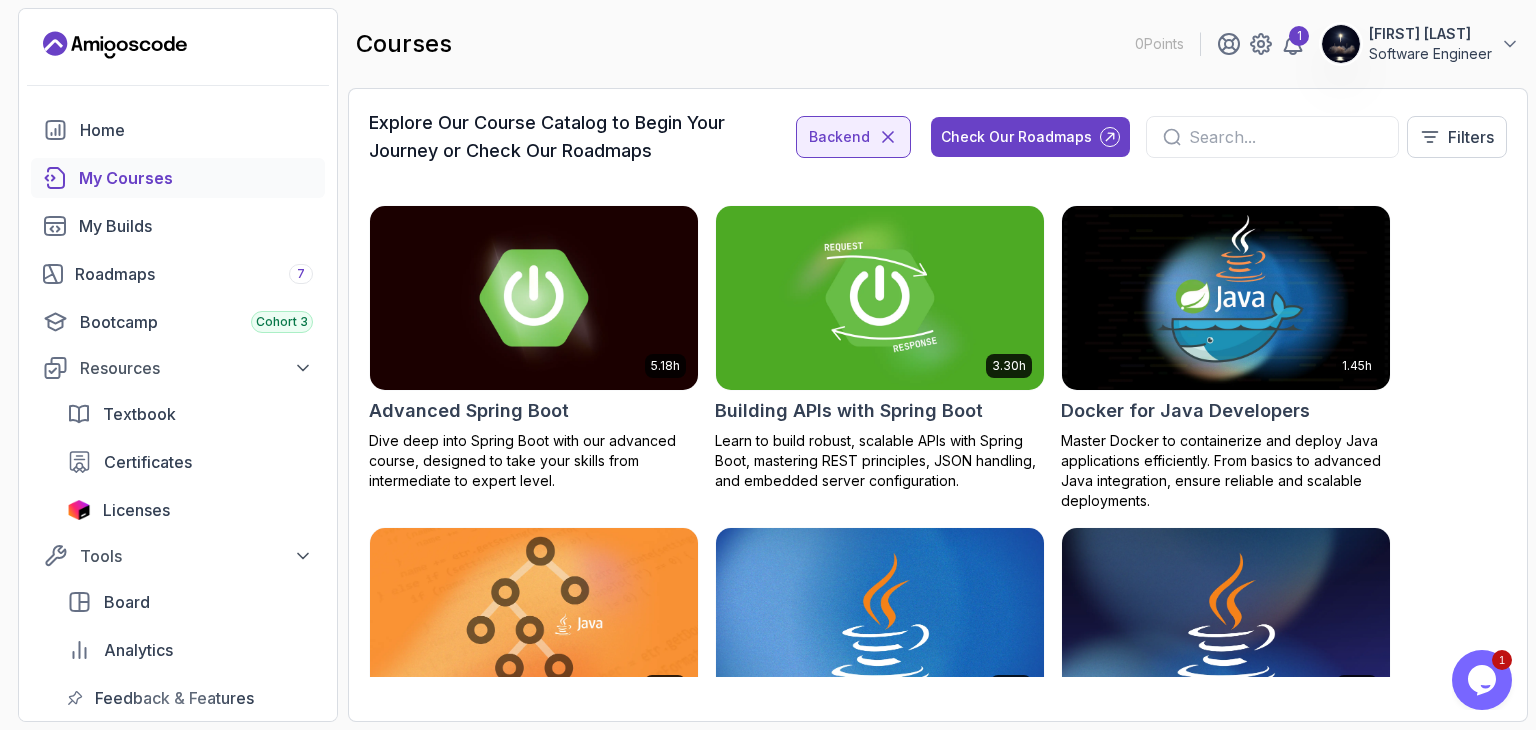 type 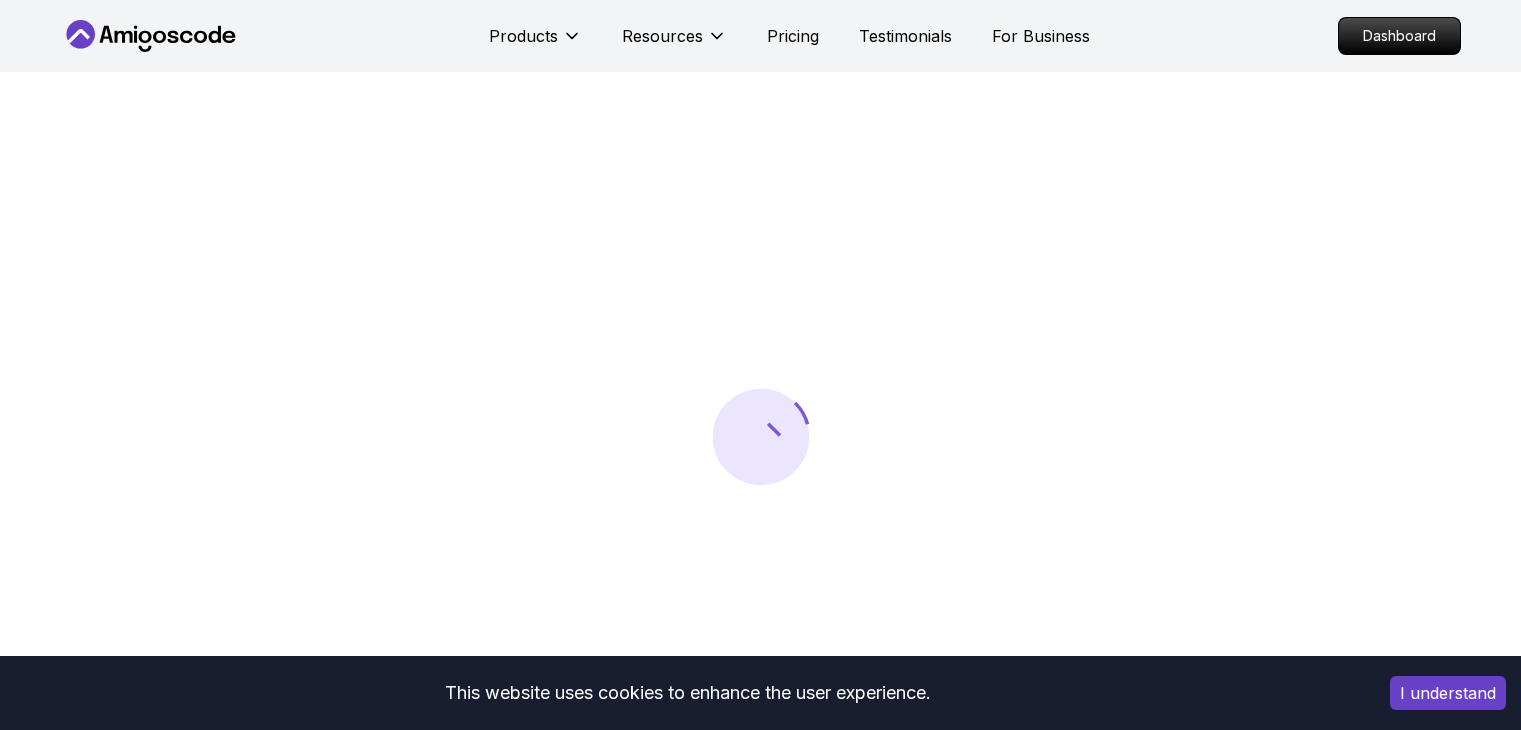 scroll, scrollTop: 0, scrollLeft: 0, axis: both 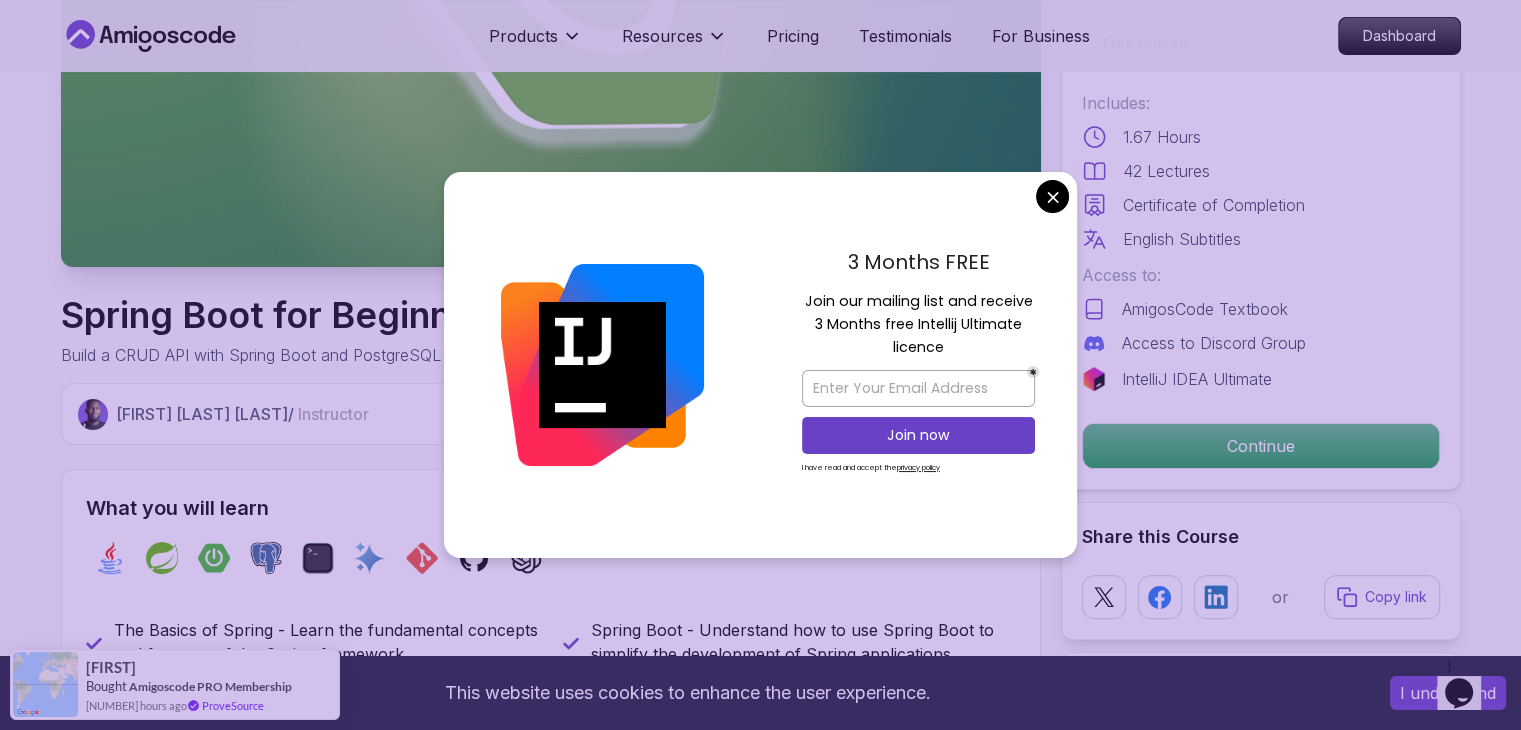 drag, startPoint x: 1058, startPoint y: 197, endPoint x: 939, endPoint y: 306, distance: 161.37534 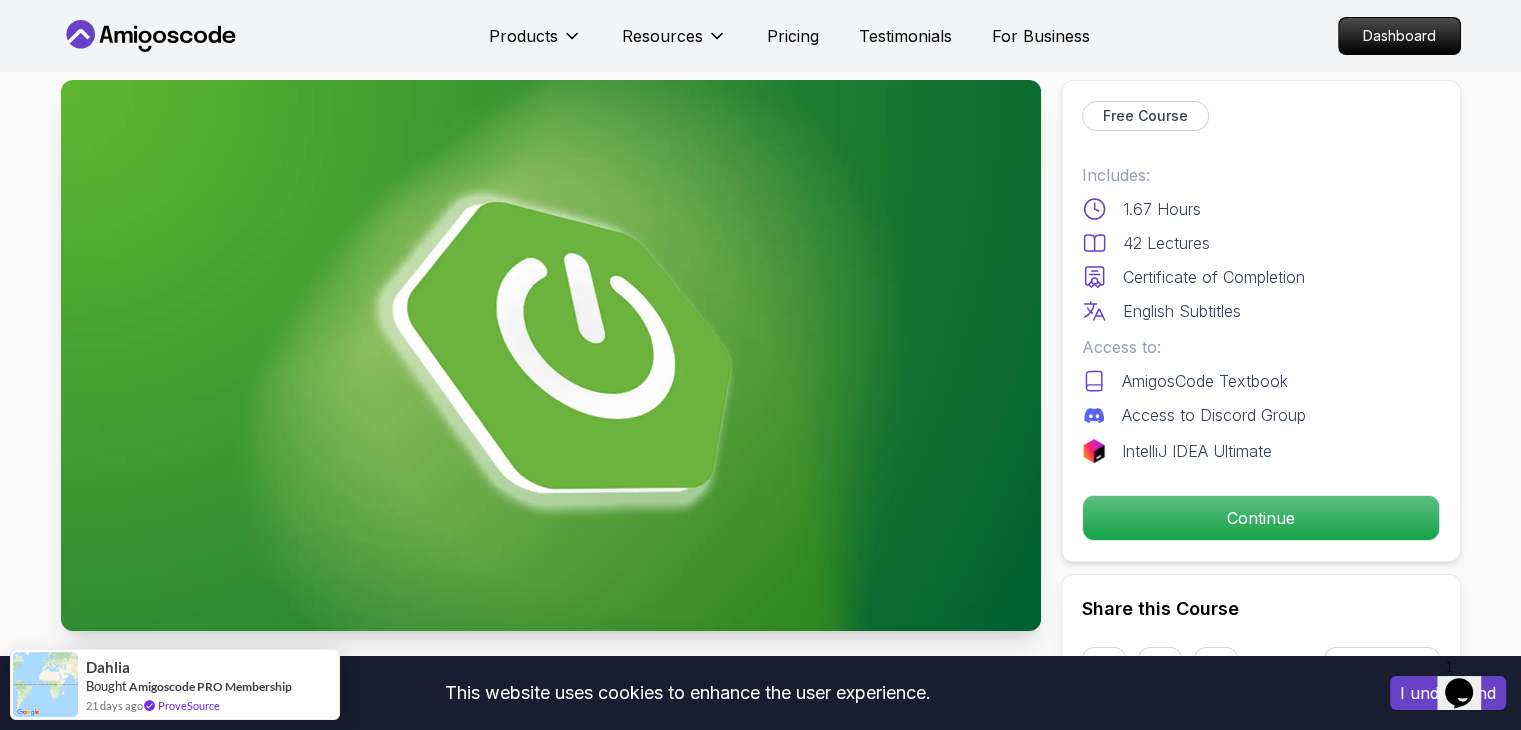 scroll, scrollTop: 0, scrollLeft: 0, axis: both 